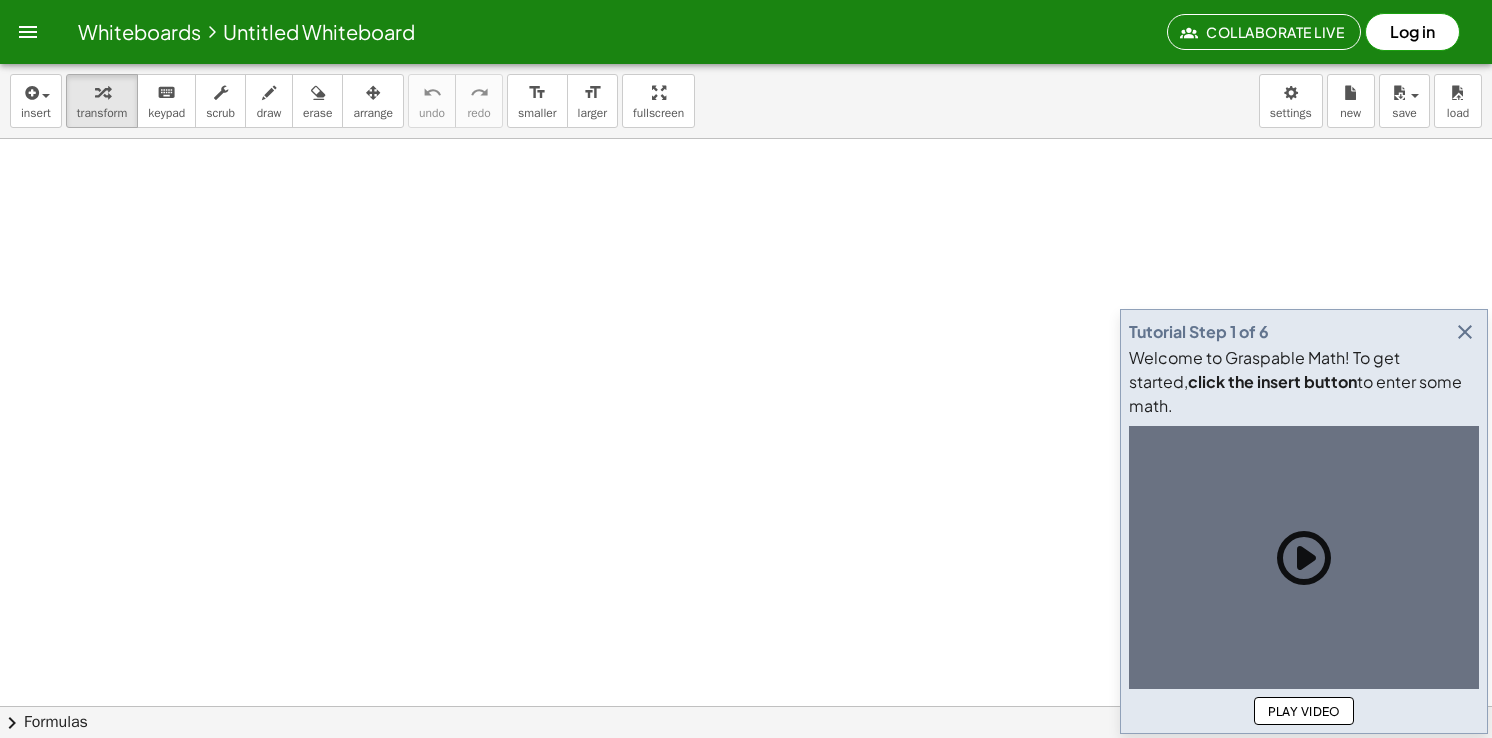 scroll, scrollTop: 0, scrollLeft: 0, axis: both 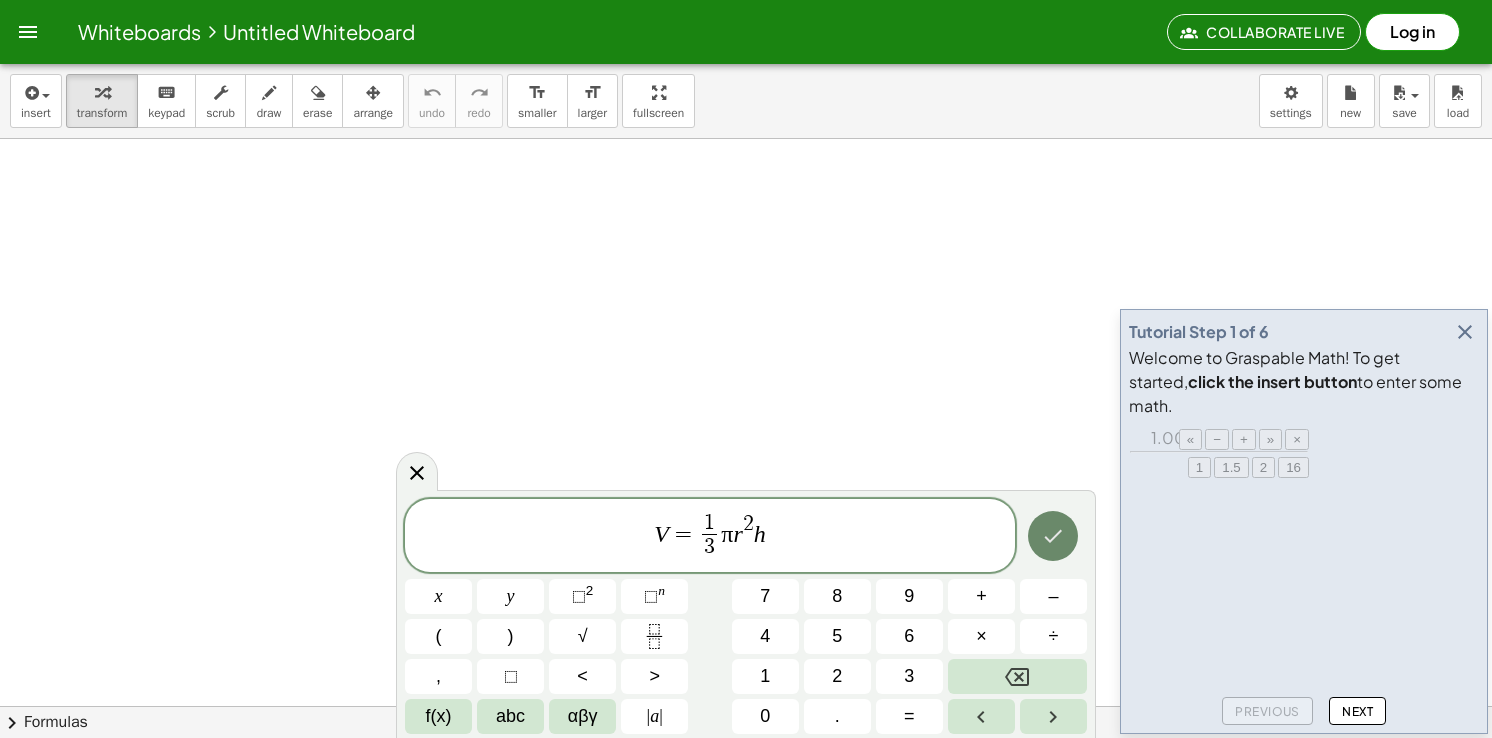 click 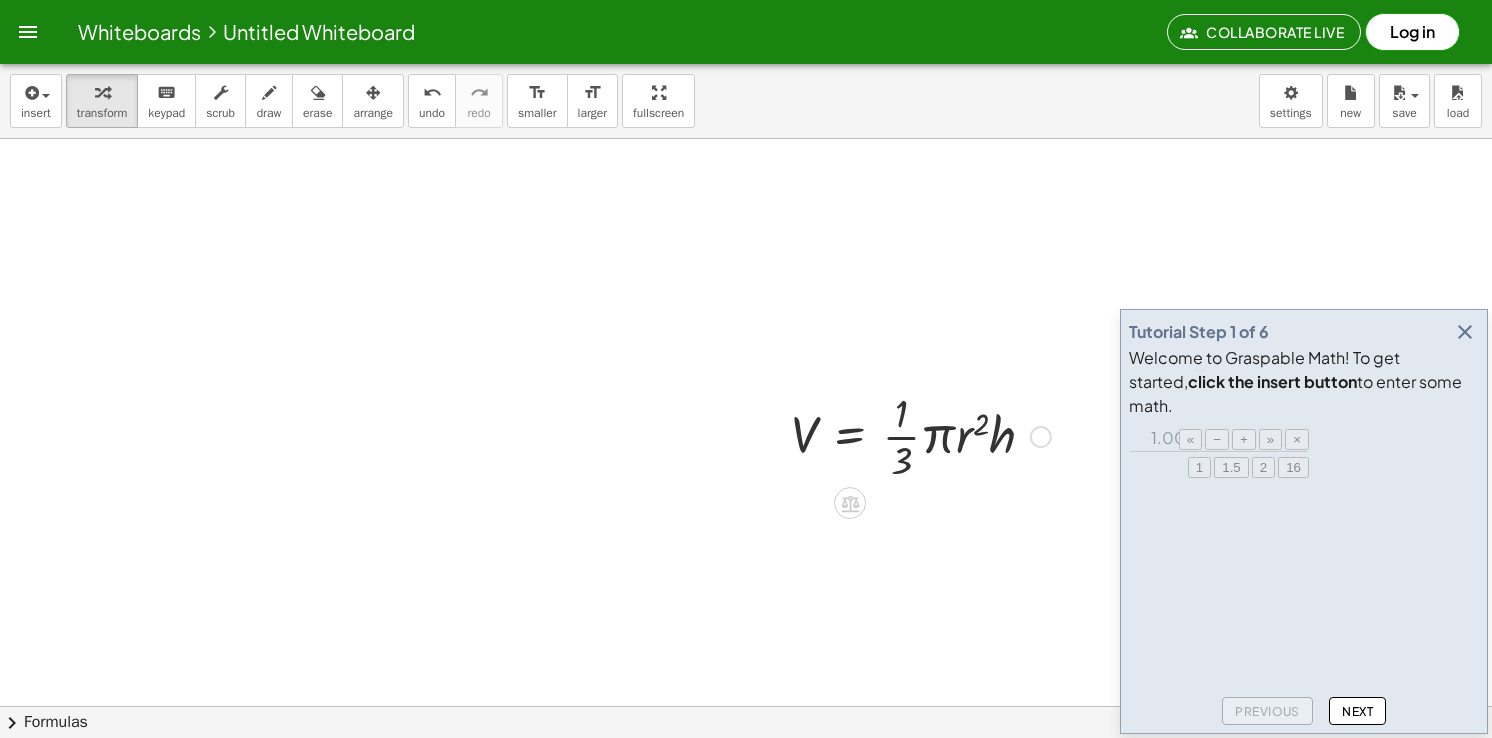 scroll, scrollTop: 94, scrollLeft: 0, axis: vertical 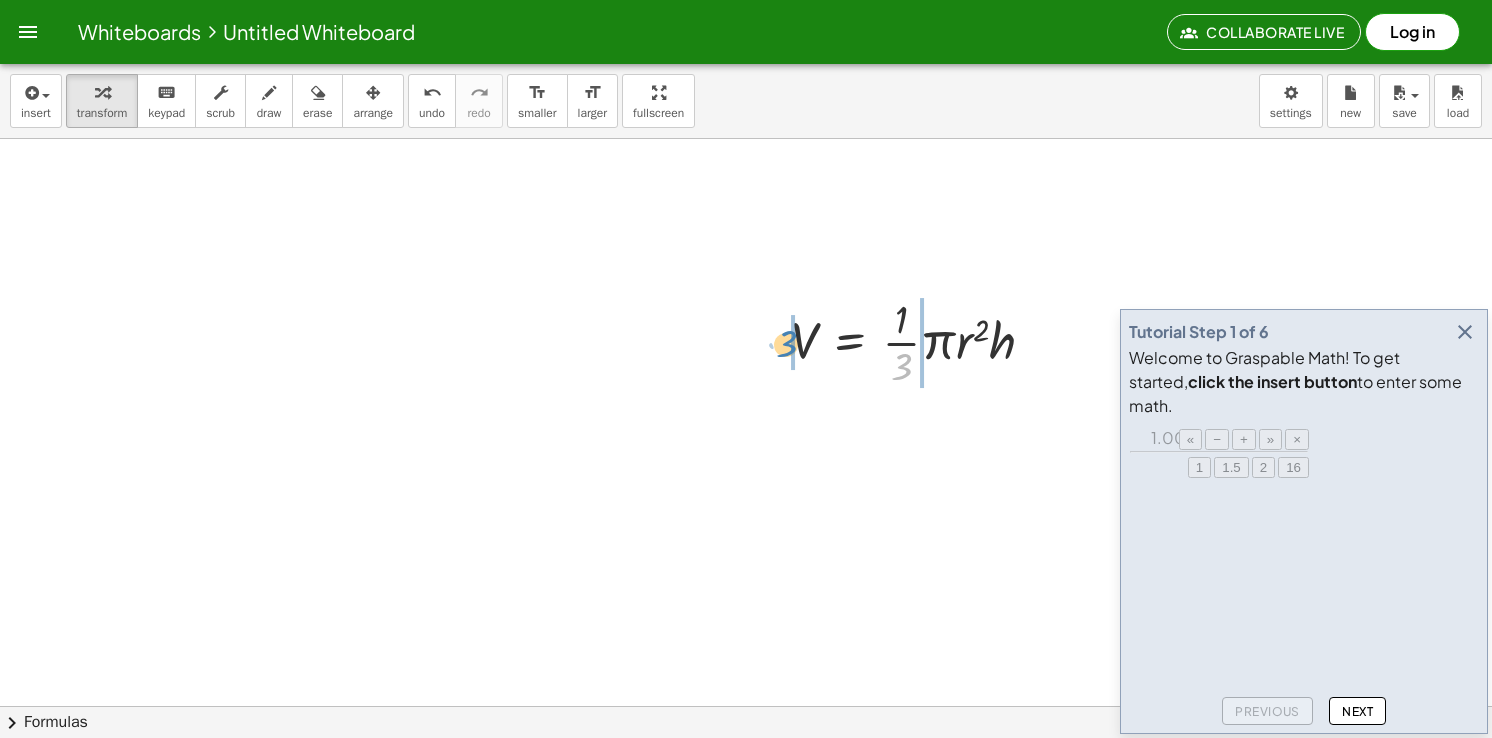 drag, startPoint x: 903, startPoint y: 372, endPoint x: 788, endPoint y: 350, distance: 117.08544 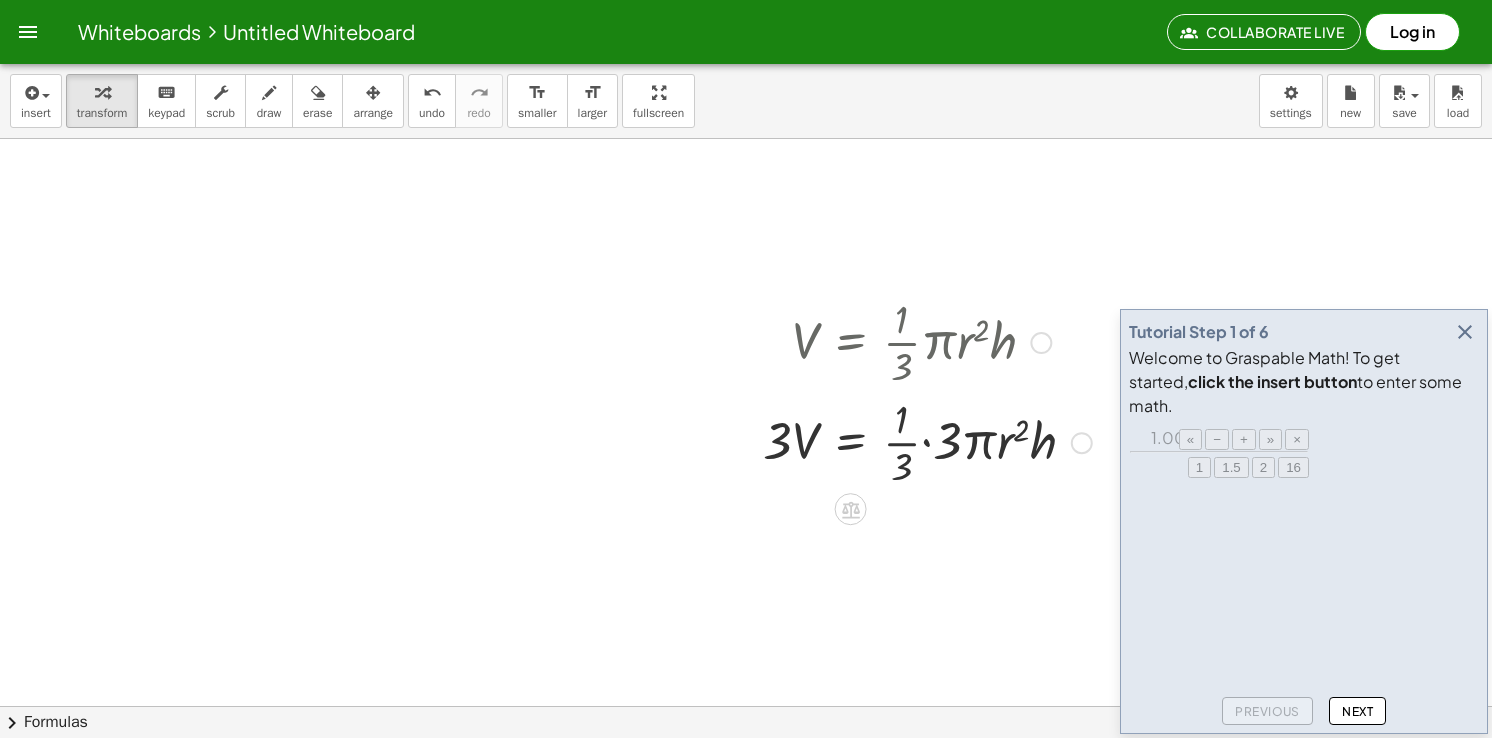 click at bounding box center (927, 441) 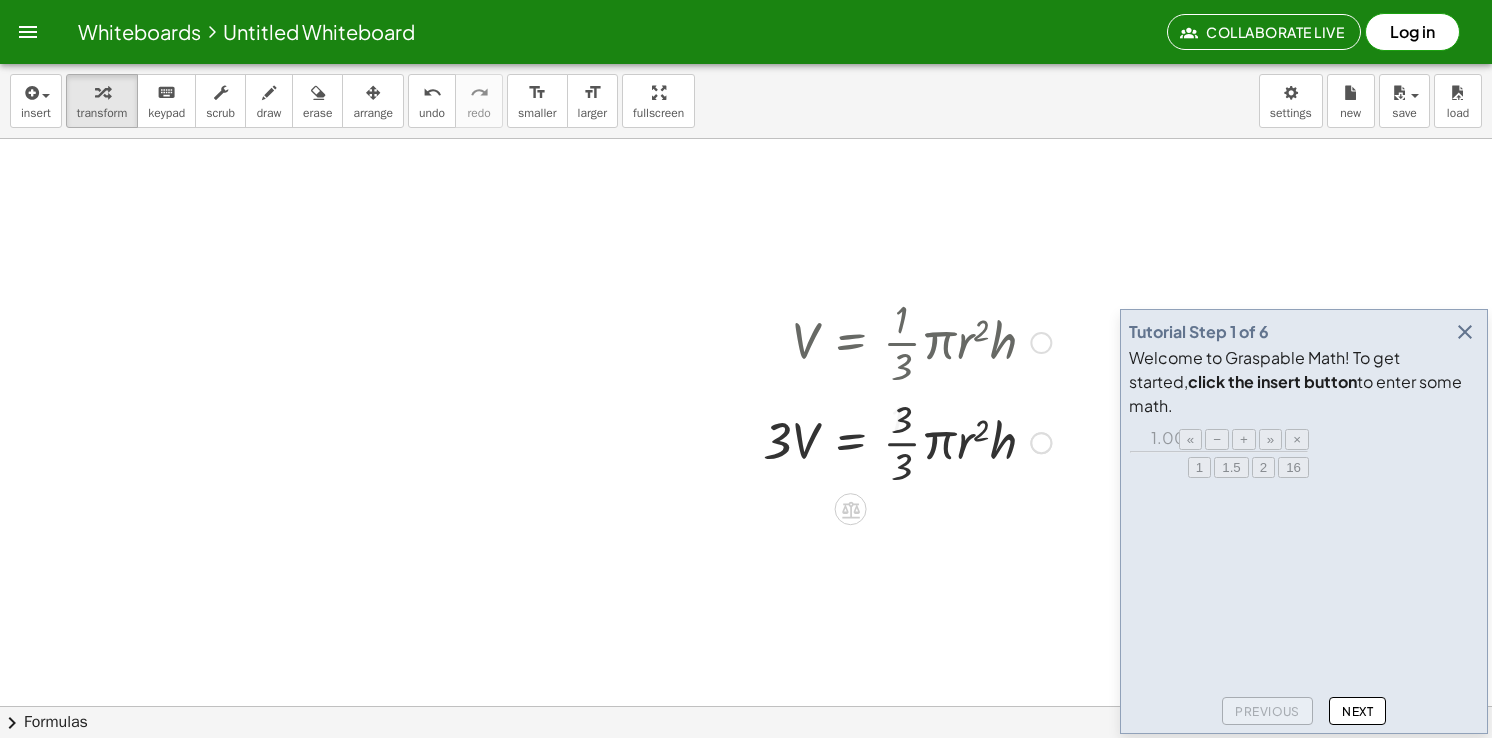 click on "V = · · 1 · 3 · π · r 2 · h V = · · 1 · π · r 2 · h · 3 · · 3 · 3 · 3 · V = · · 1 · 3 · 3 · π · r 2 · h · 3 · V = · · 1 · 3 · 3 · π · r 2 · h" at bounding box center (851, 343) 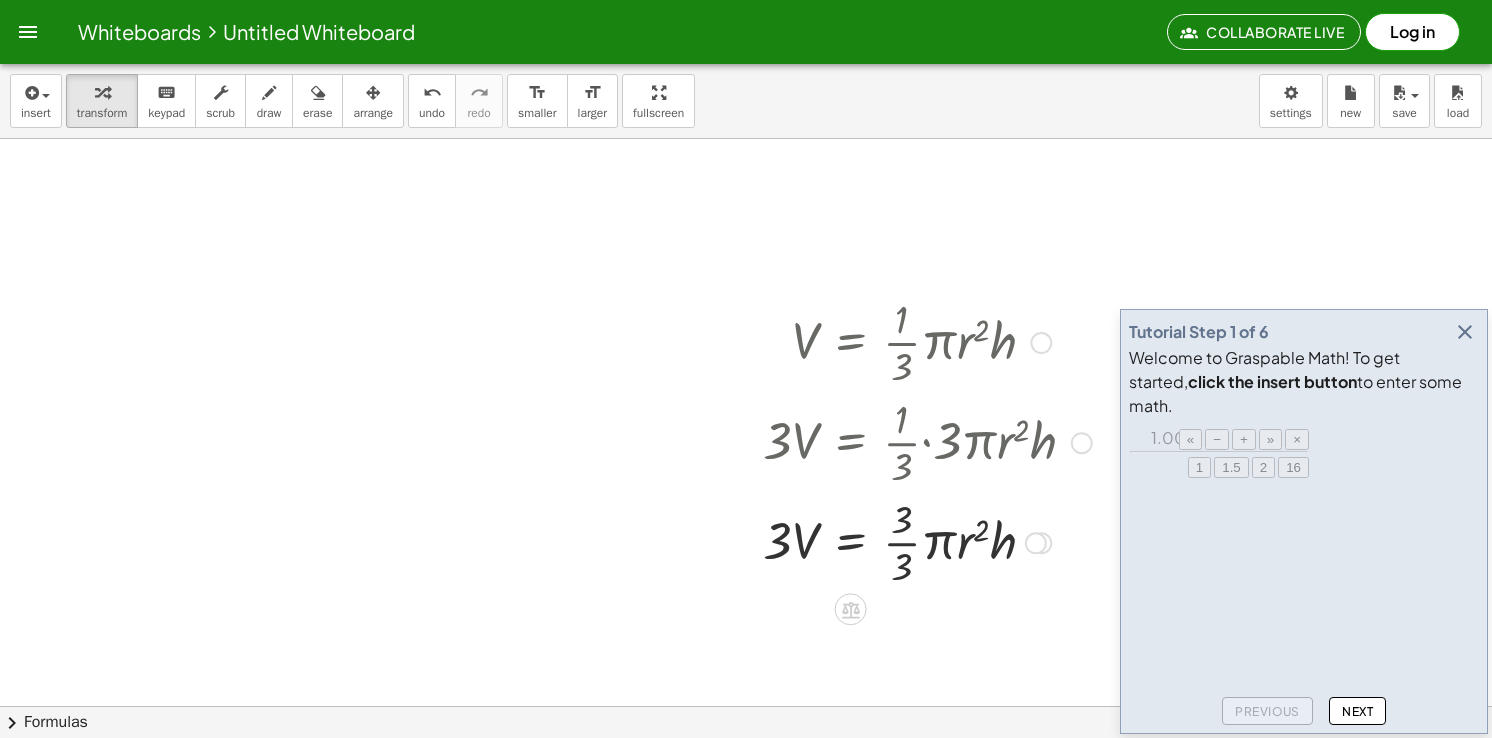 click at bounding box center [927, 541] 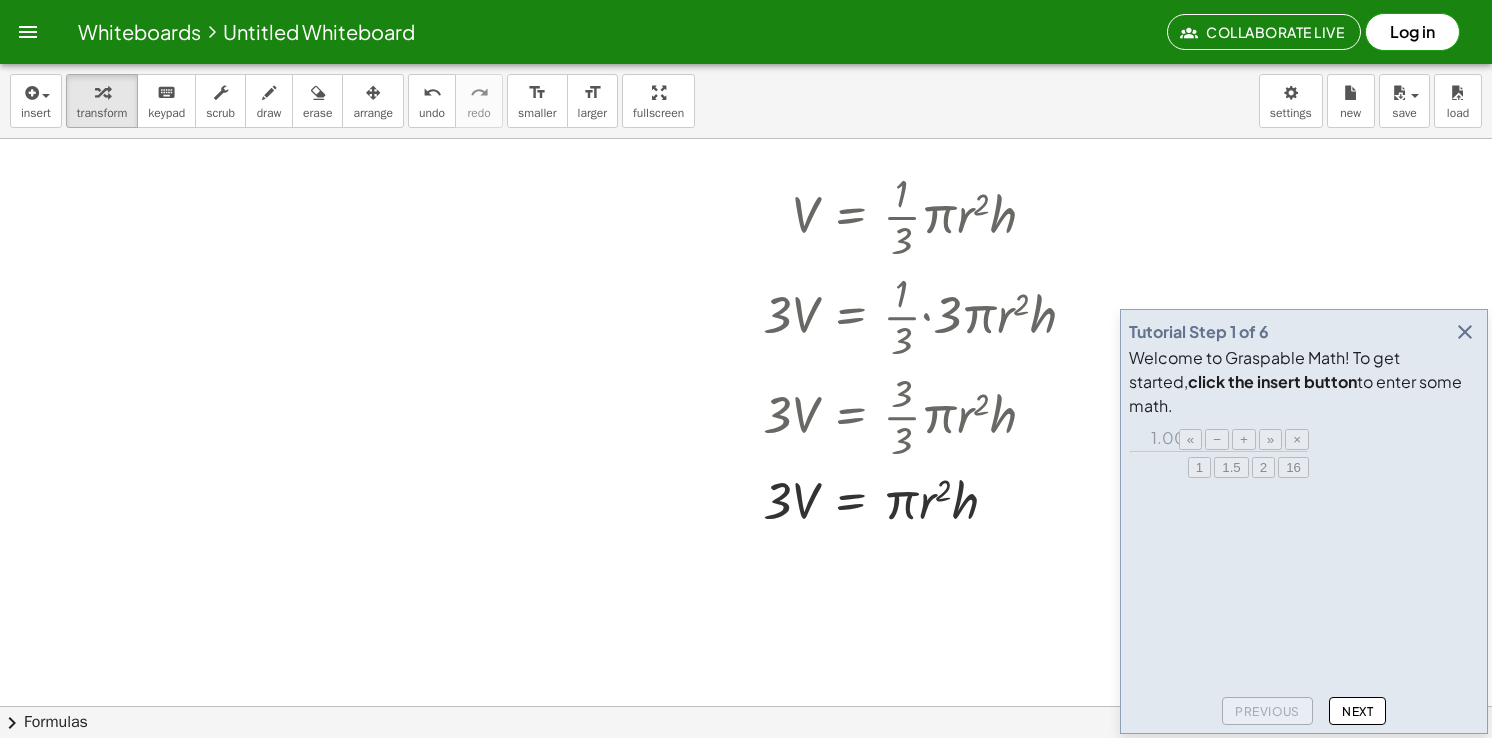 scroll, scrollTop: 224, scrollLeft: 0, axis: vertical 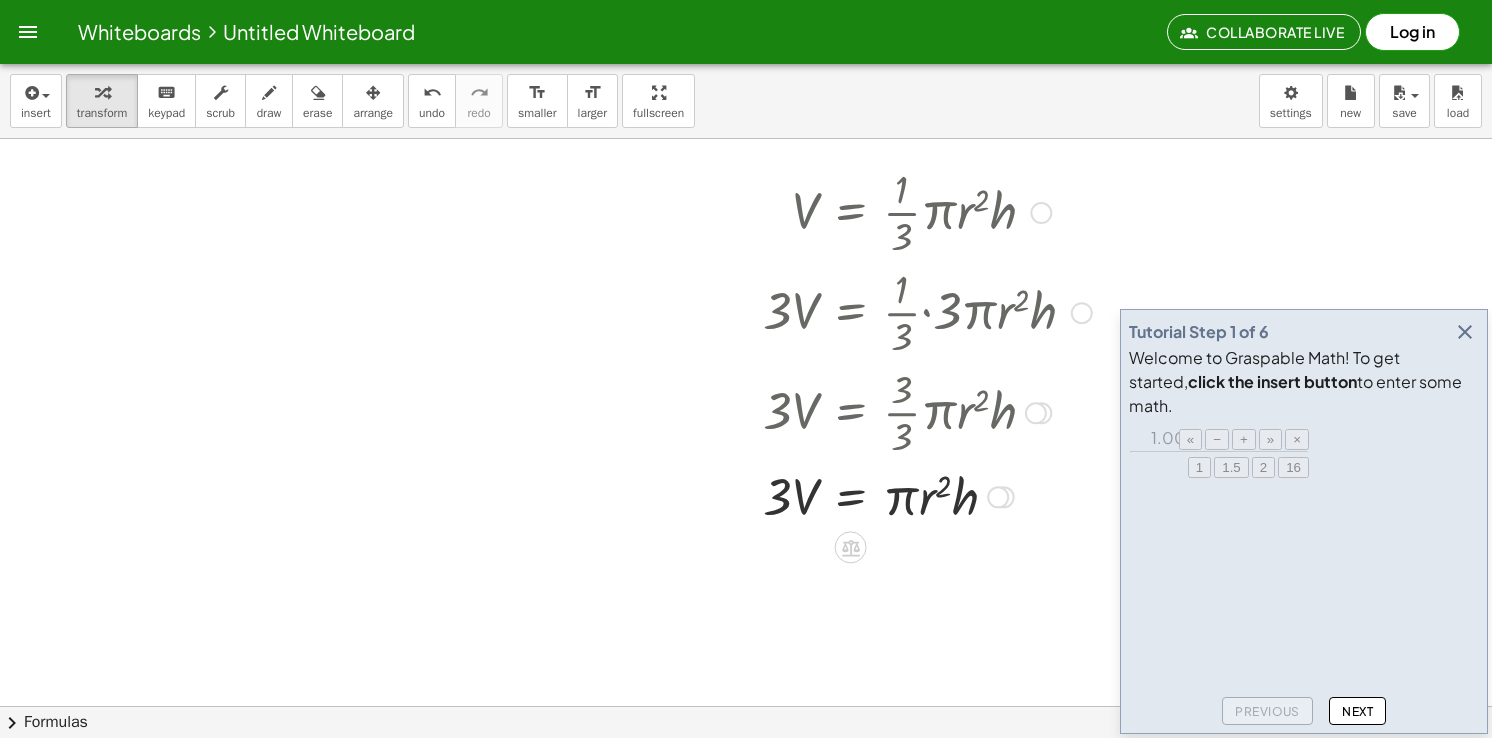 click at bounding box center [927, 495] 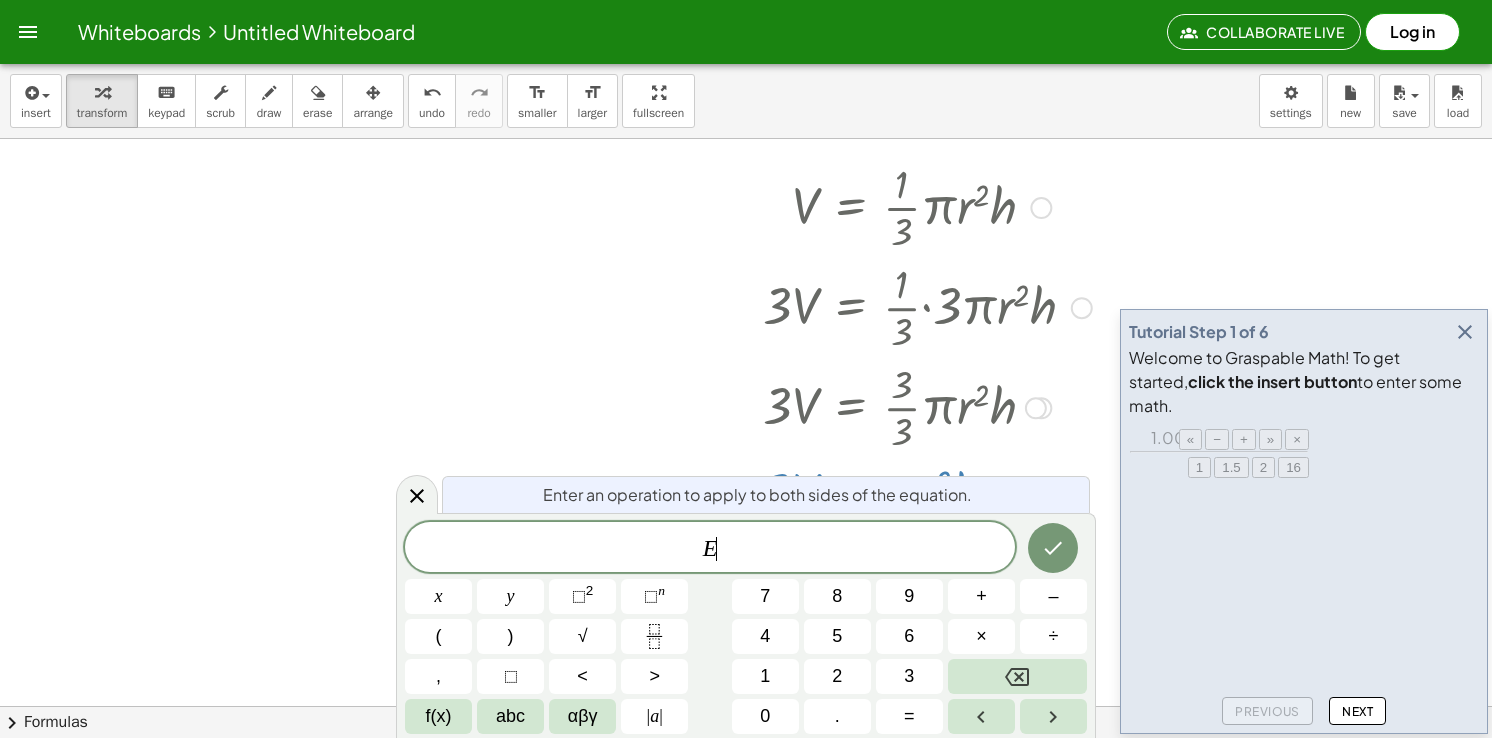 scroll, scrollTop: 230, scrollLeft: 0, axis: vertical 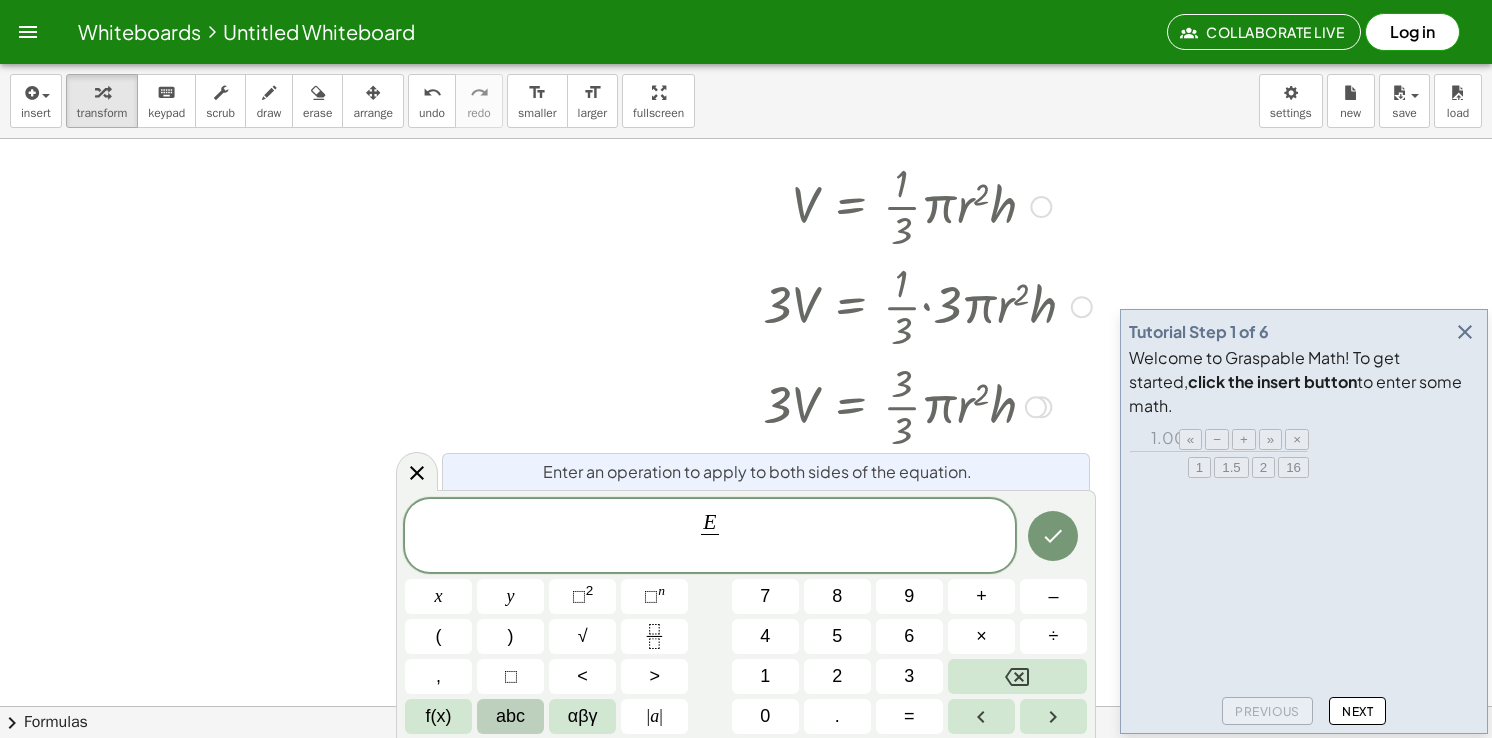 click on "abc" at bounding box center [510, 716] 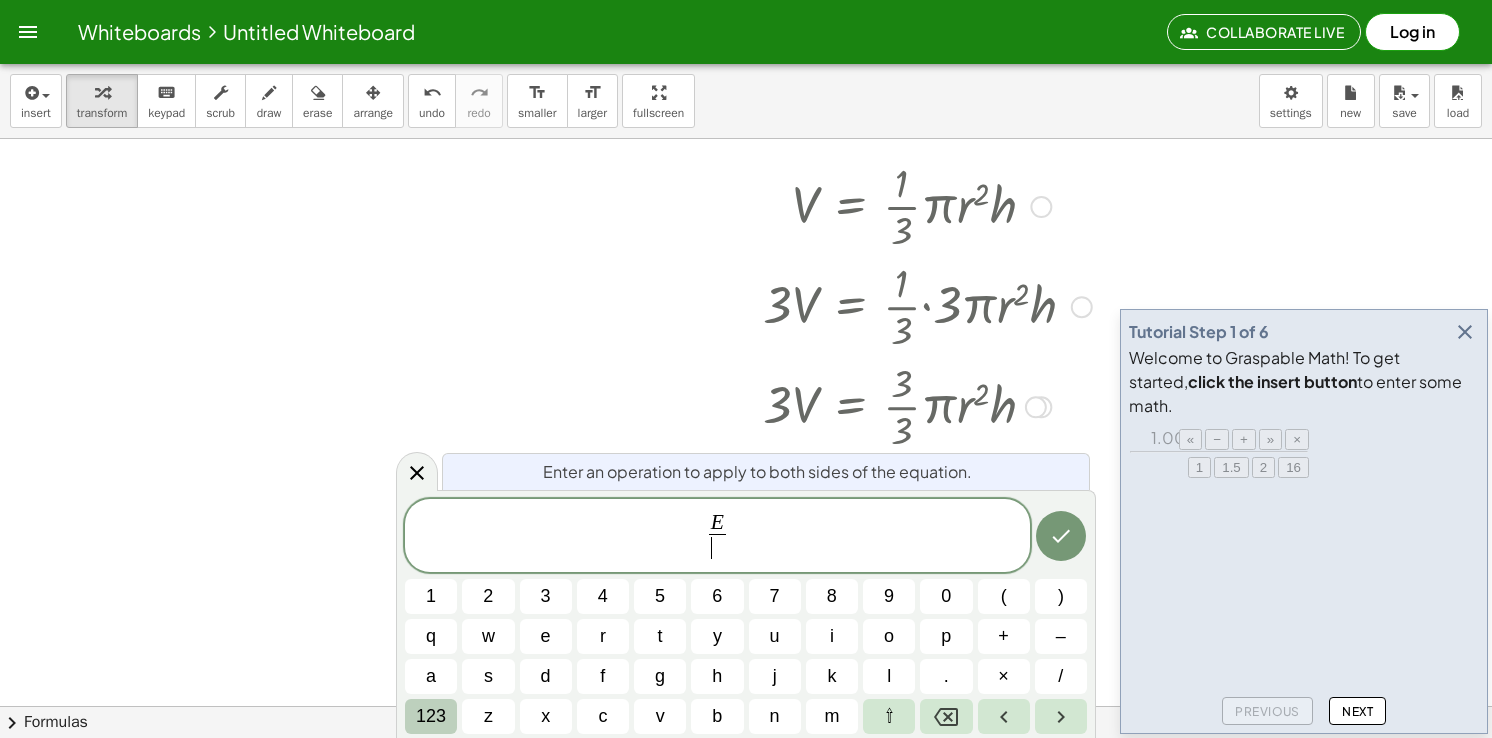click on "123" at bounding box center [431, 716] 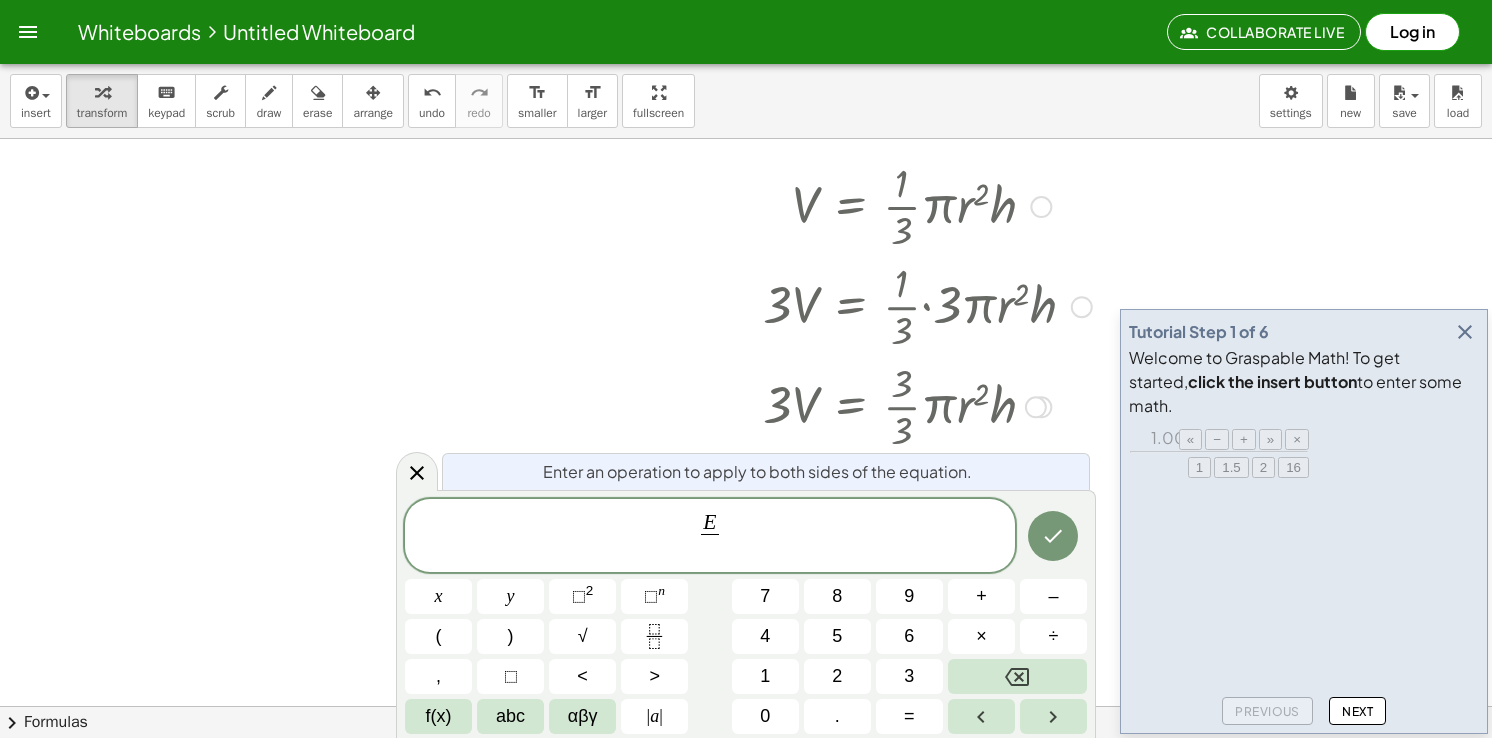 click on "f(x)" at bounding box center (439, 716) 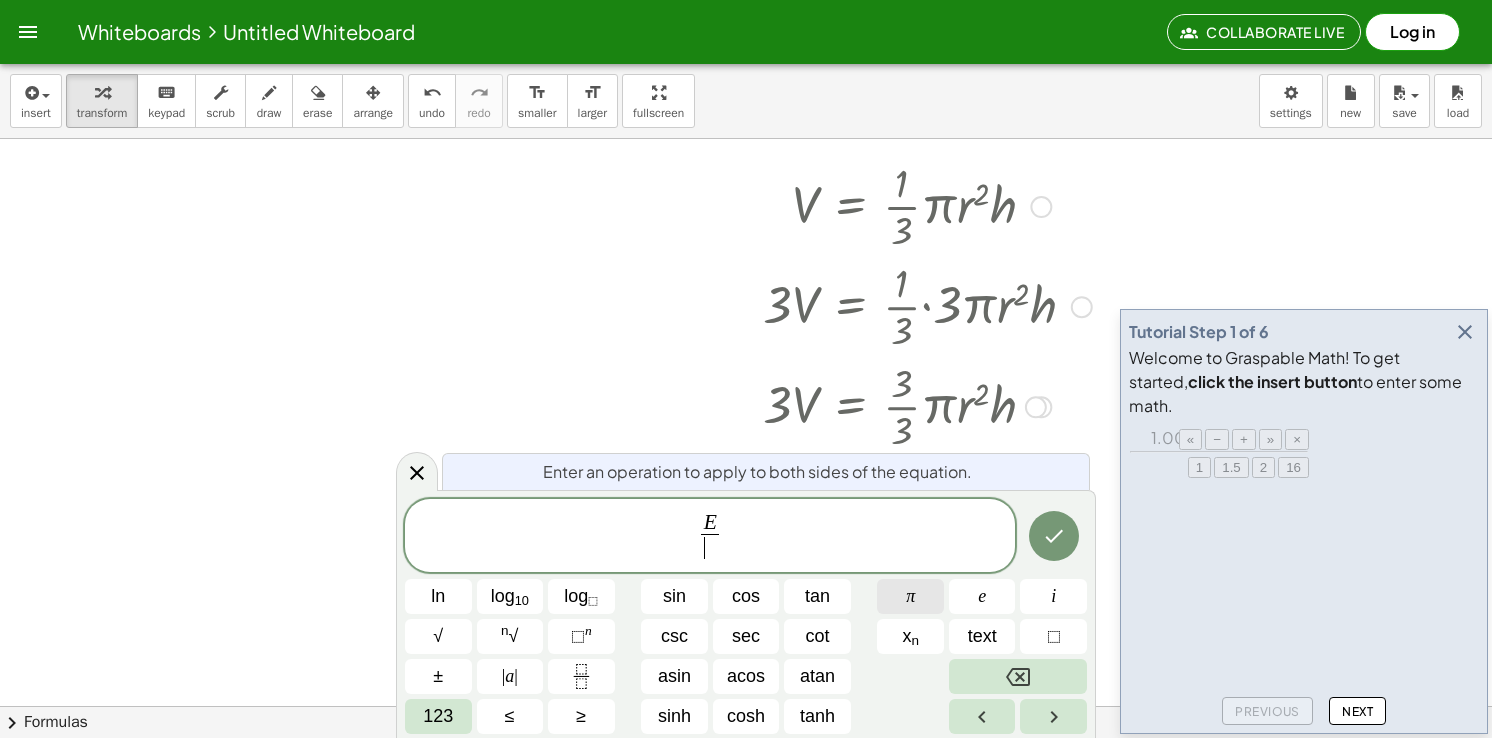 click on "π" at bounding box center (910, 596) 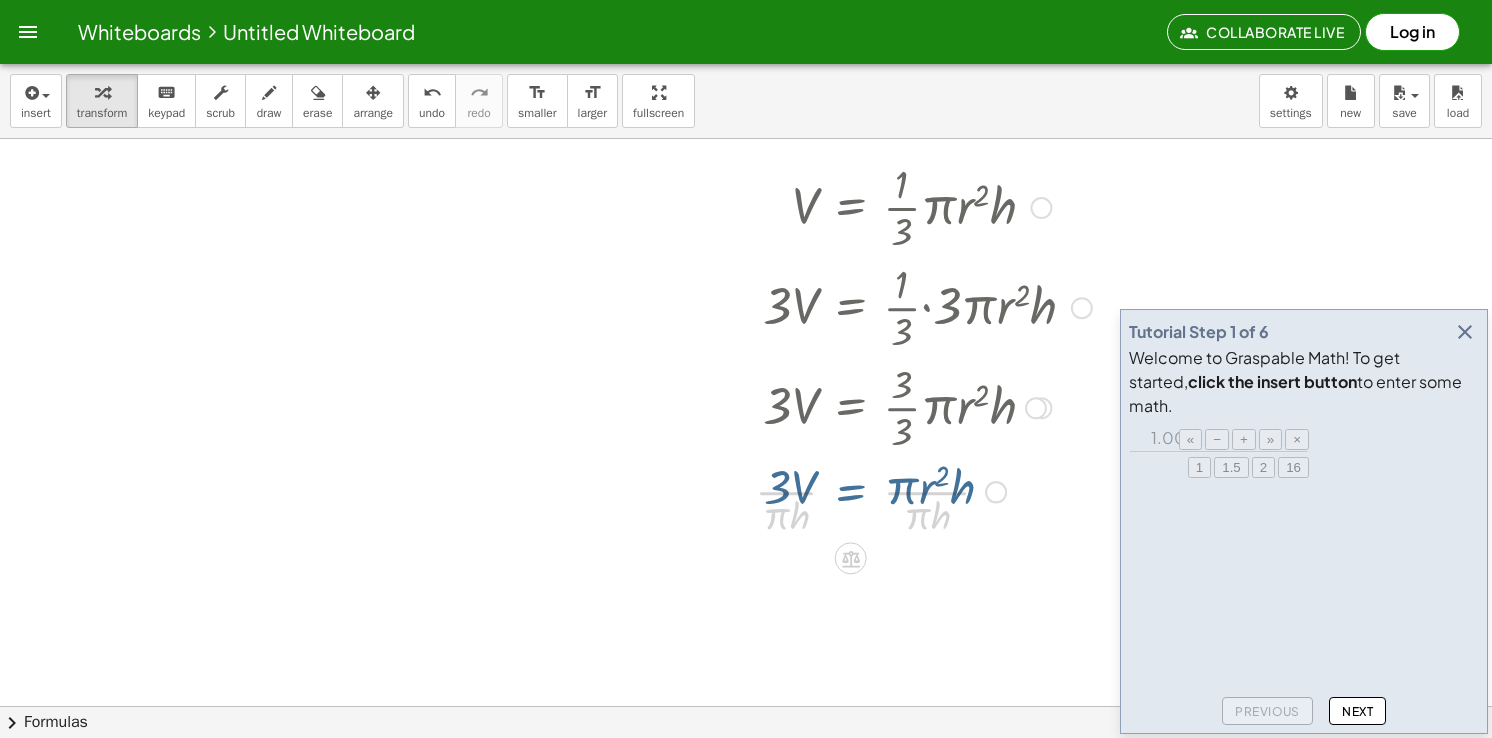 scroll, scrollTop: 224, scrollLeft: 0, axis: vertical 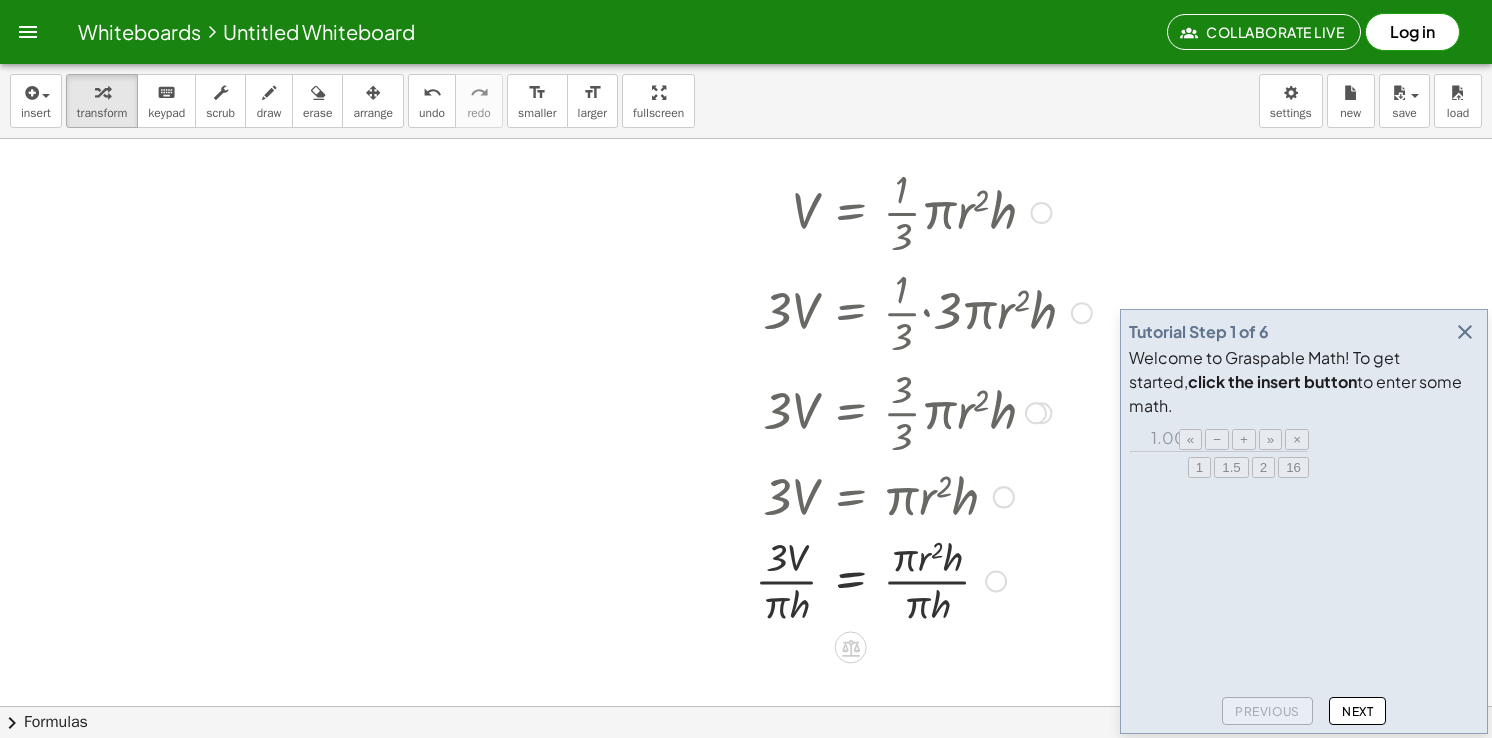 click at bounding box center [923, 579] 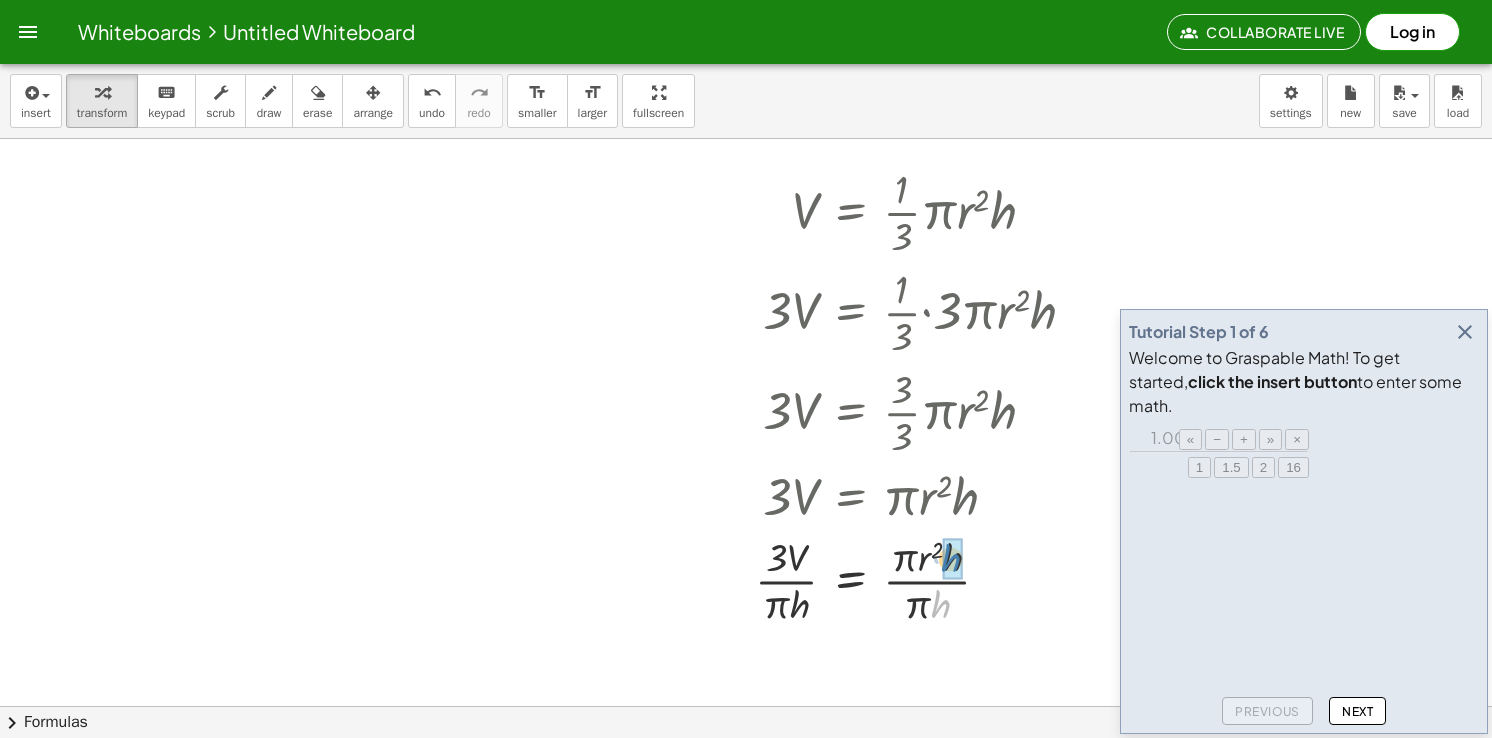 drag, startPoint x: 932, startPoint y: 610, endPoint x: 942, endPoint y: 563, distance: 48.052055 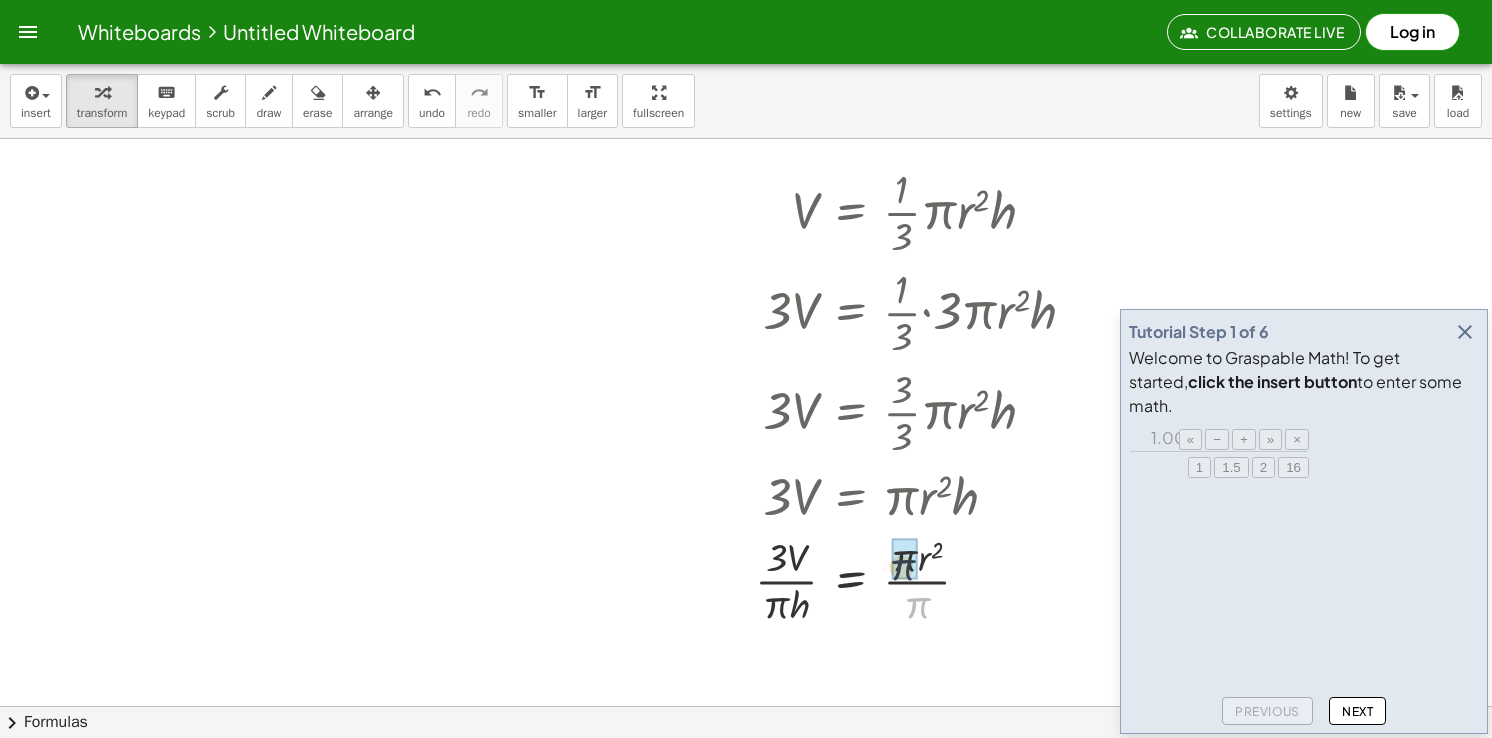 drag, startPoint x: 913, startPoint y: 608, endPoint x: 897, endPoint y: 556, distance: 54.405884 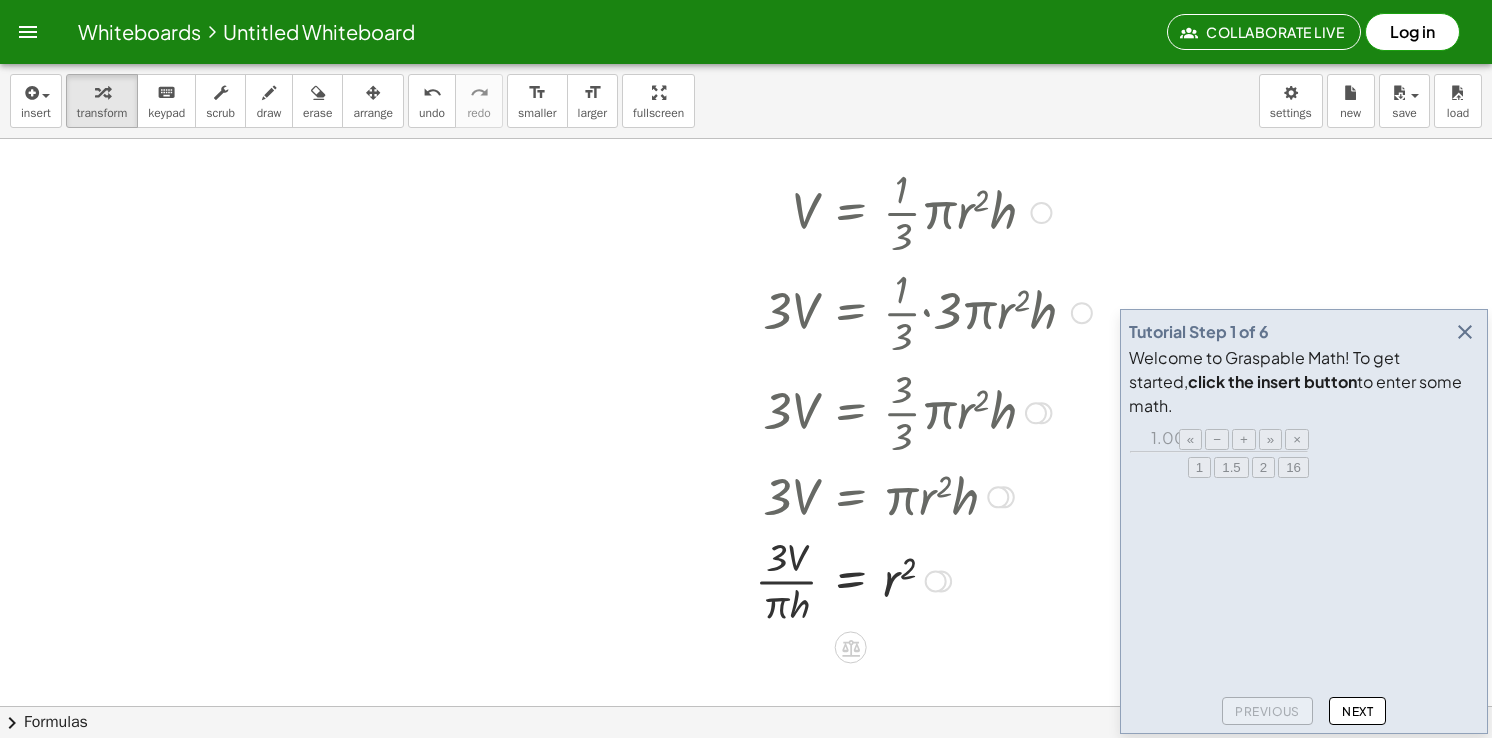click at bounding box center (923, 579) 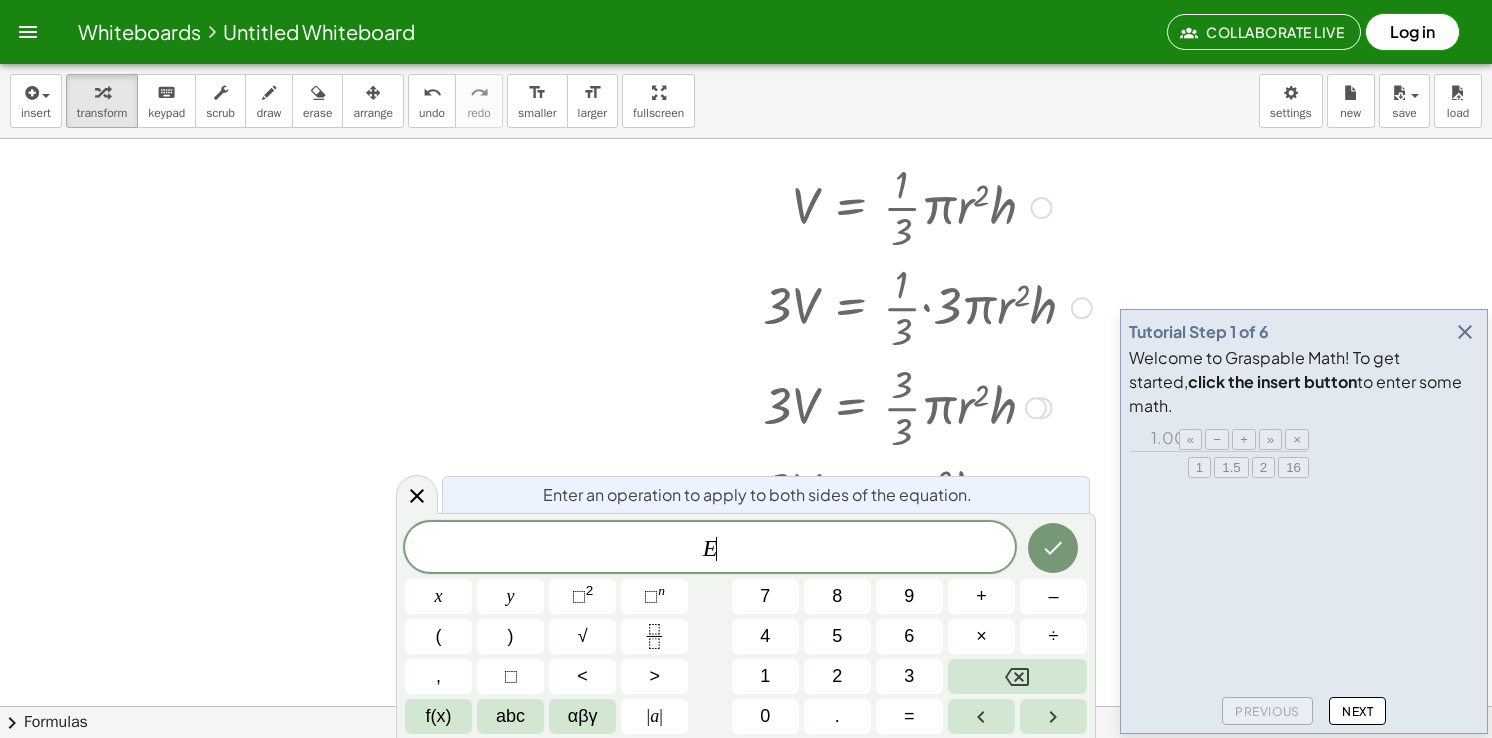 scroll, scrollTop: 230, scrollLeft: 0, axis: vertical 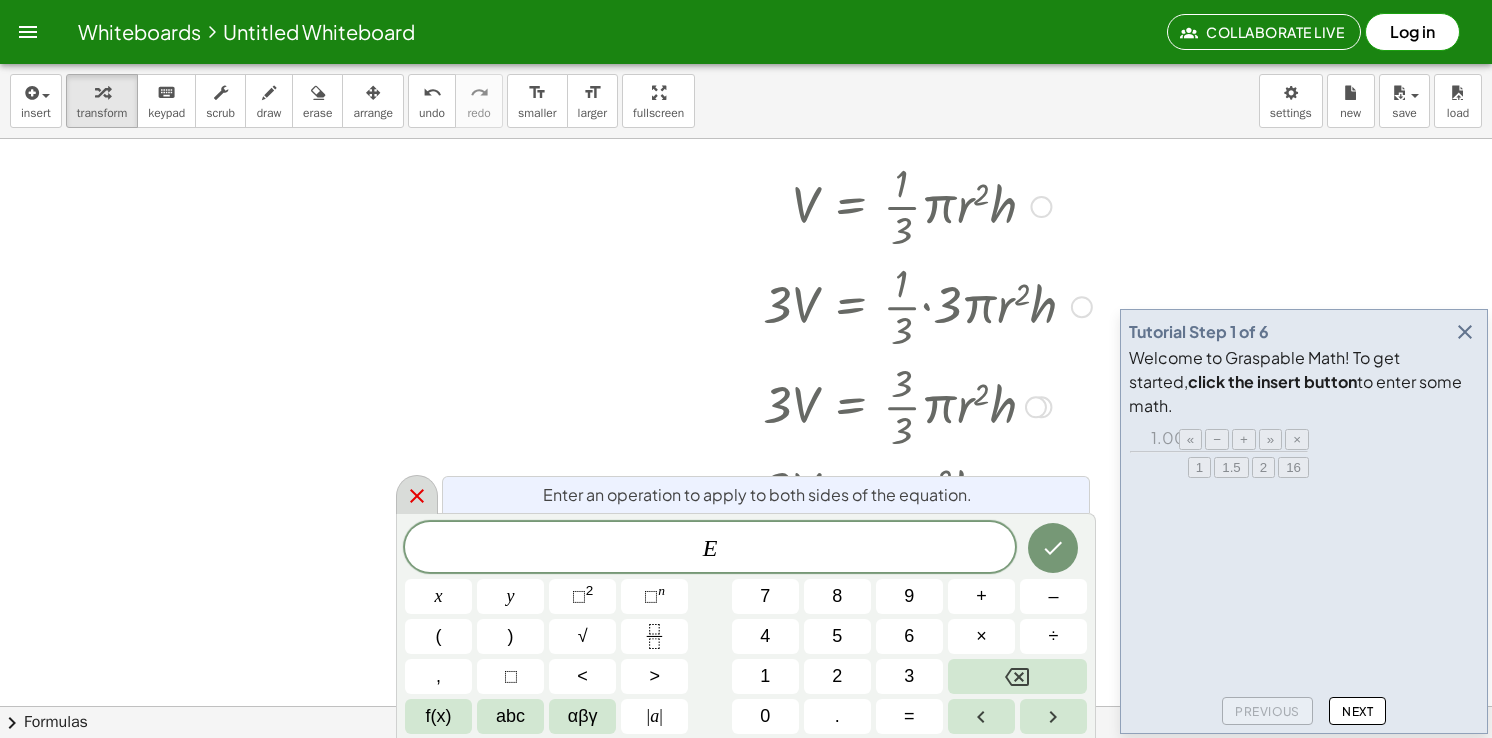click 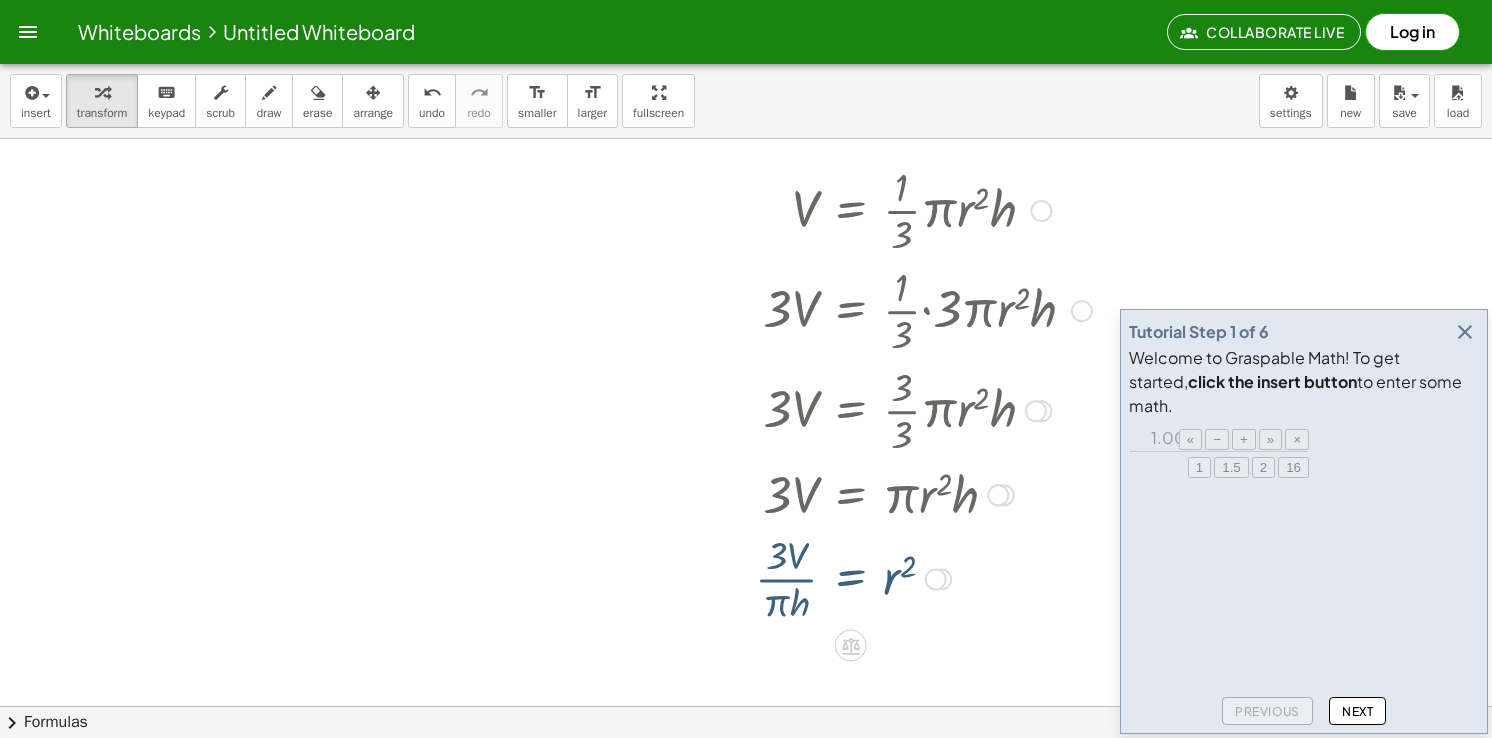scroll, scrollTop: 224, scrollLeft: 0, axis: vertical 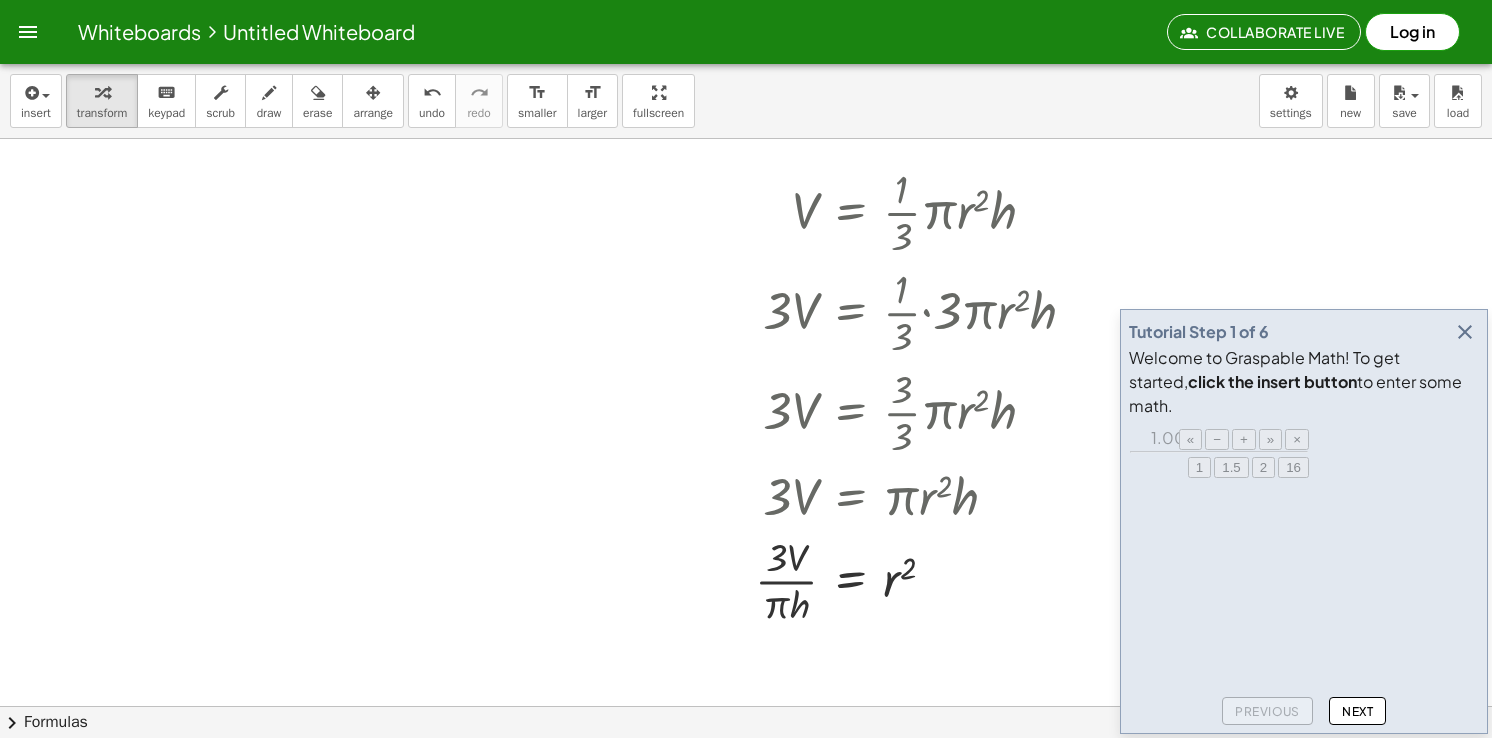 click at bounding box center [746, 546] 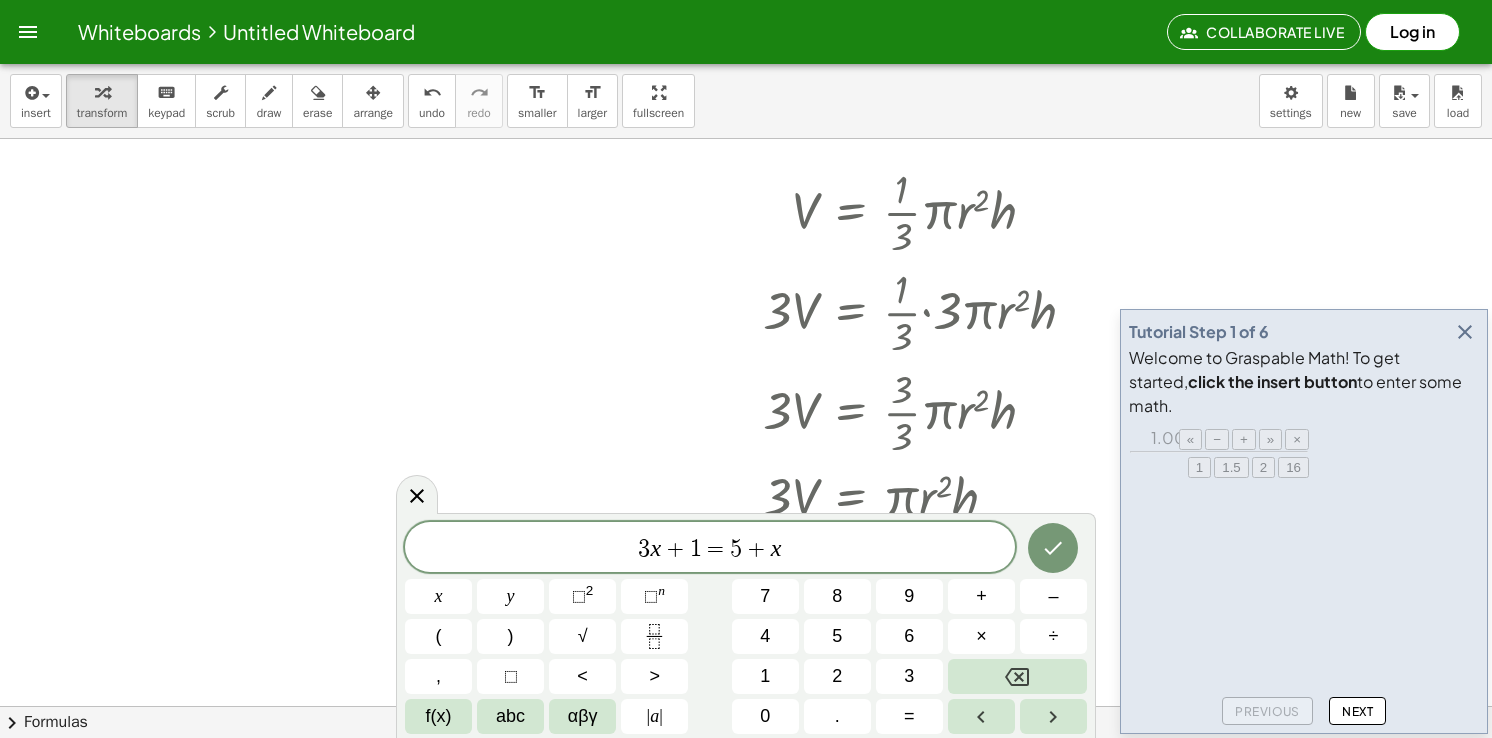 click on "3 x + 1 = 5 + x ​ x y ⬚ 2 ⬚ n 7 8 9 + – ( ) √ 4 5 6 × ÷ , ⬚ < > 1 2 3 f(x) abc αβγ | a | 0 . =" at bounding box center (746, 628) 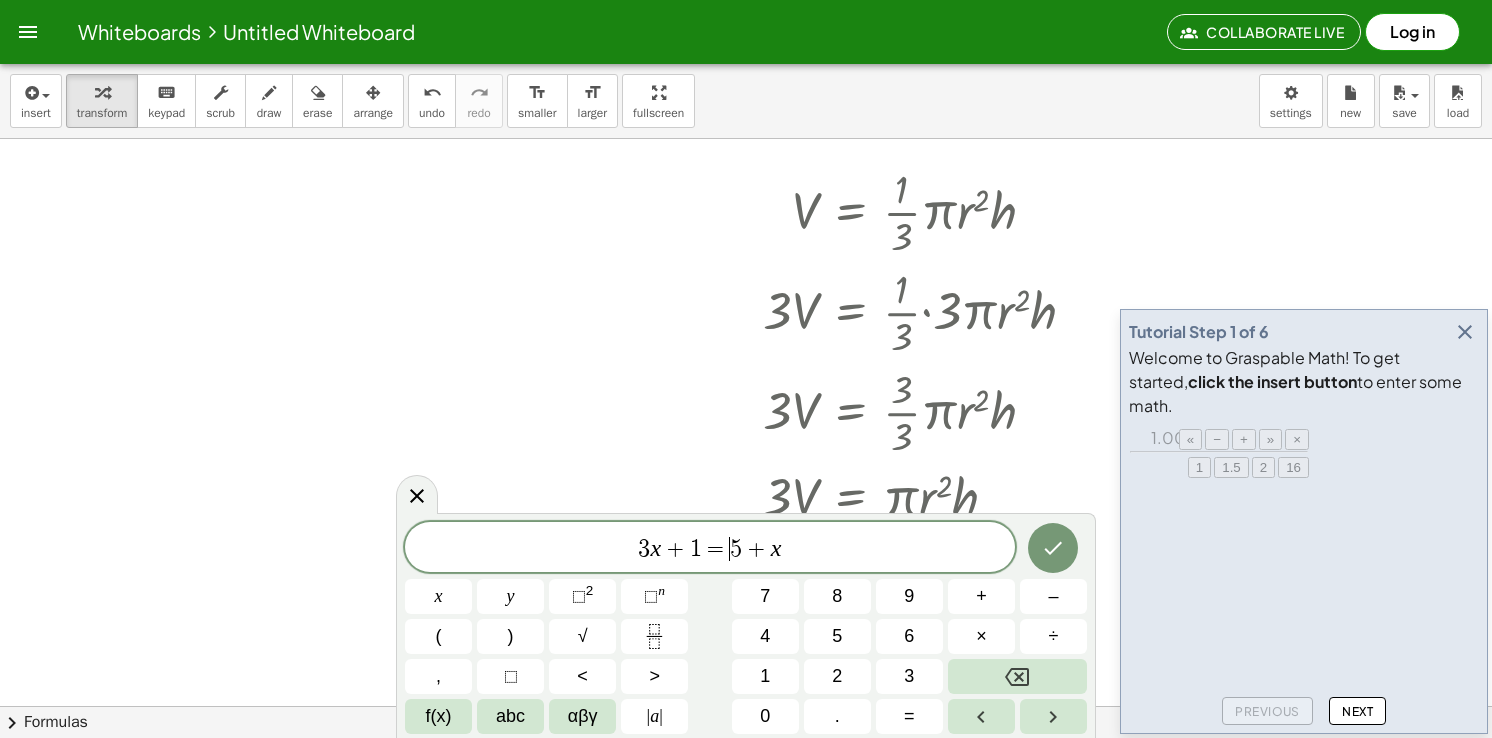 click on "3 x + 1 = ​ 5 + x" 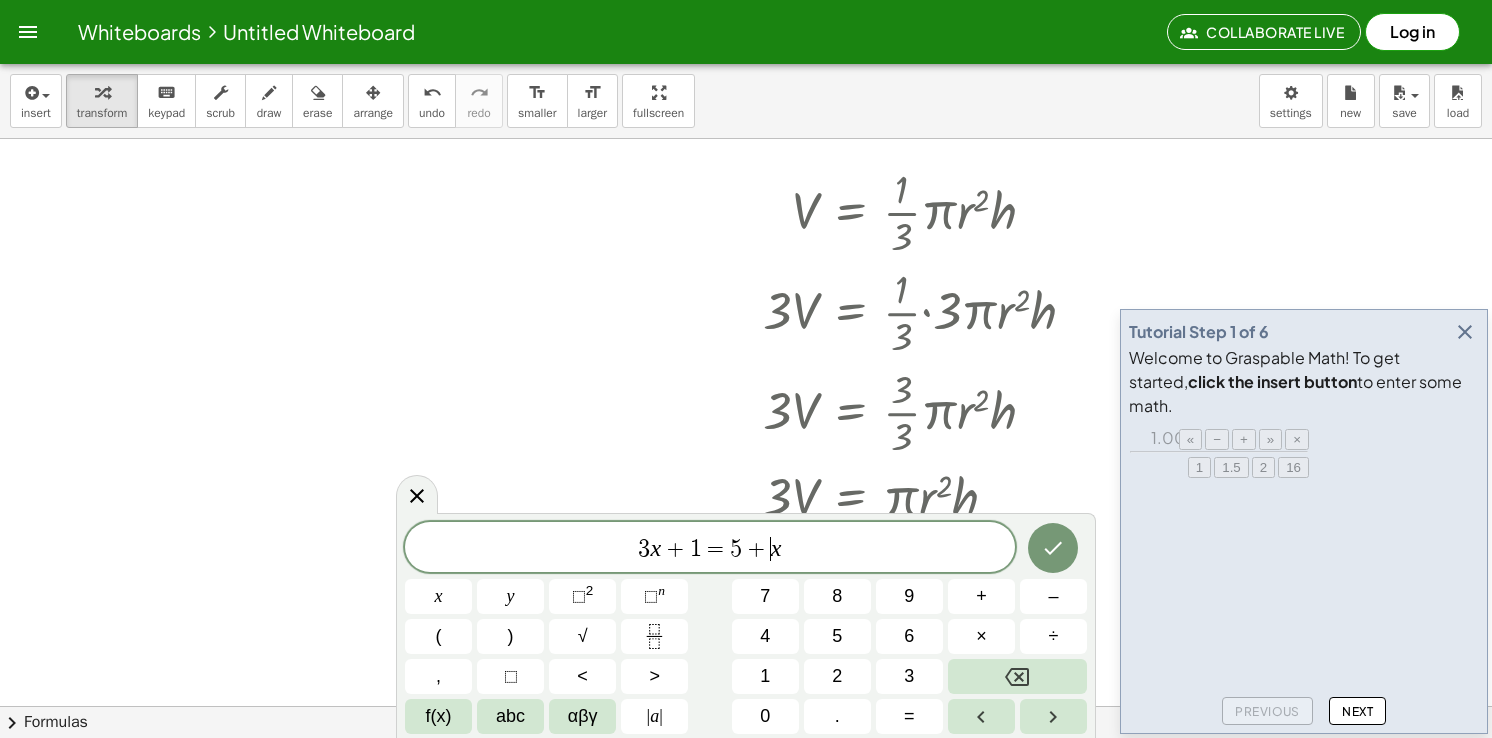 click on "3 x + 1 = 5 + ​ x" 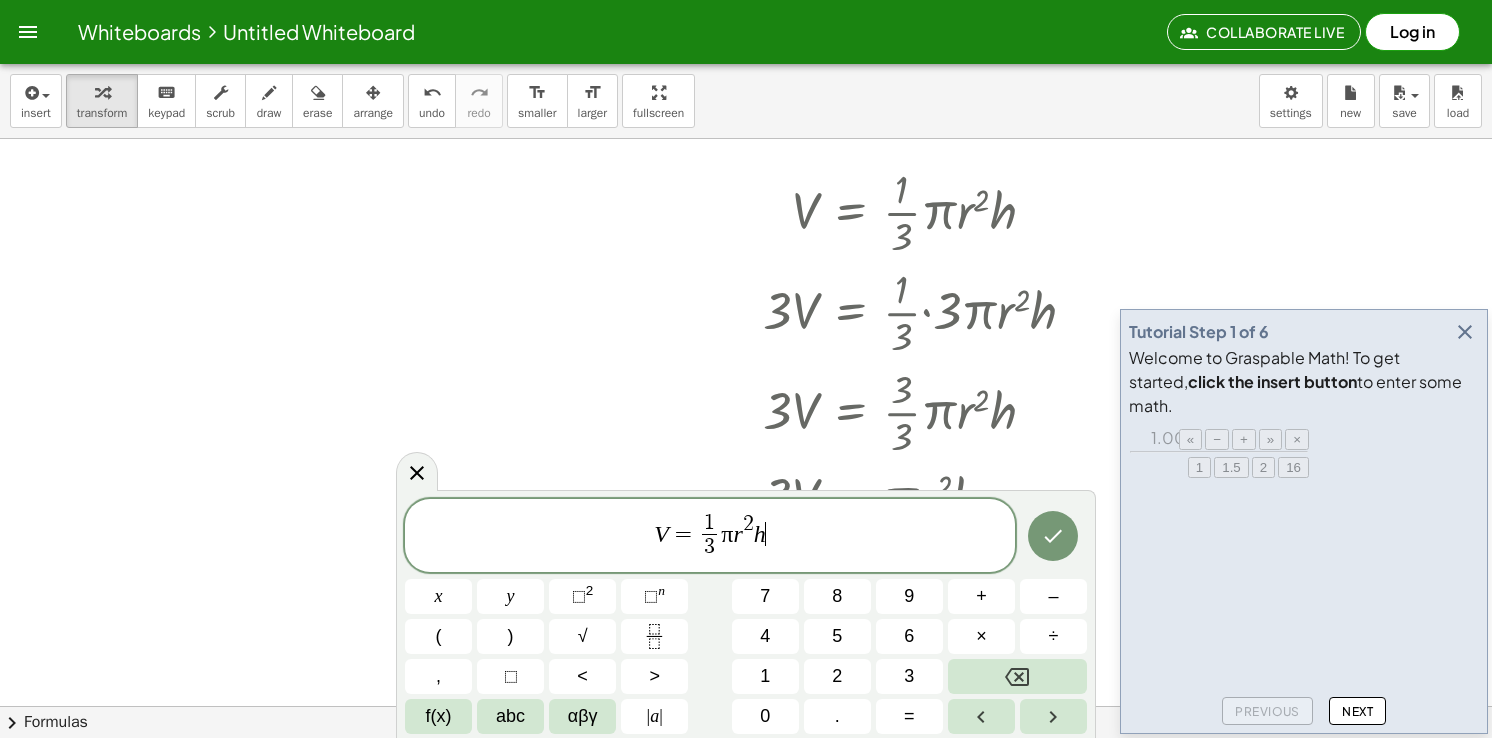 click on "V = 1 3 ​ π r 2 h ​" 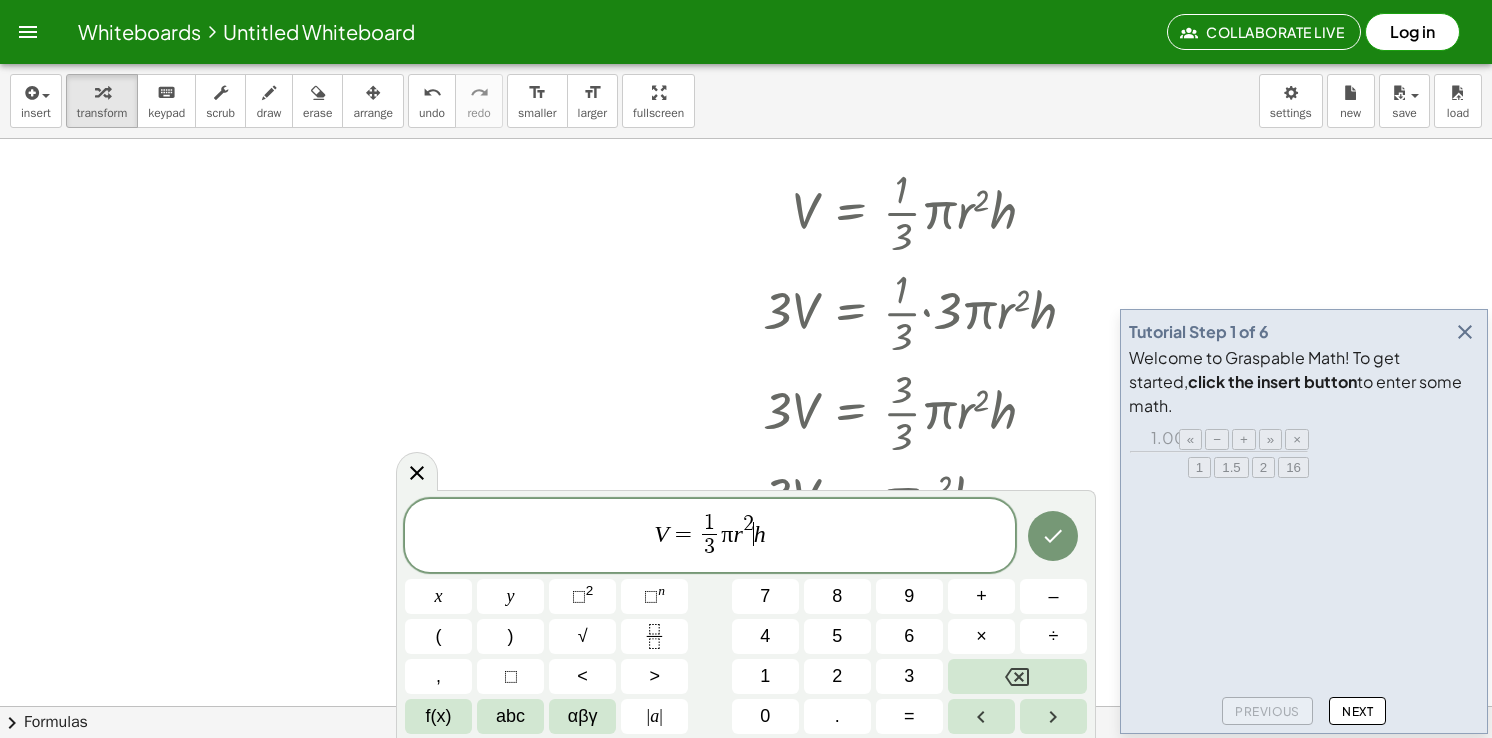 click on "V = 1 3 ​ π r 2 ​ h" at bounding box center [710, 537] 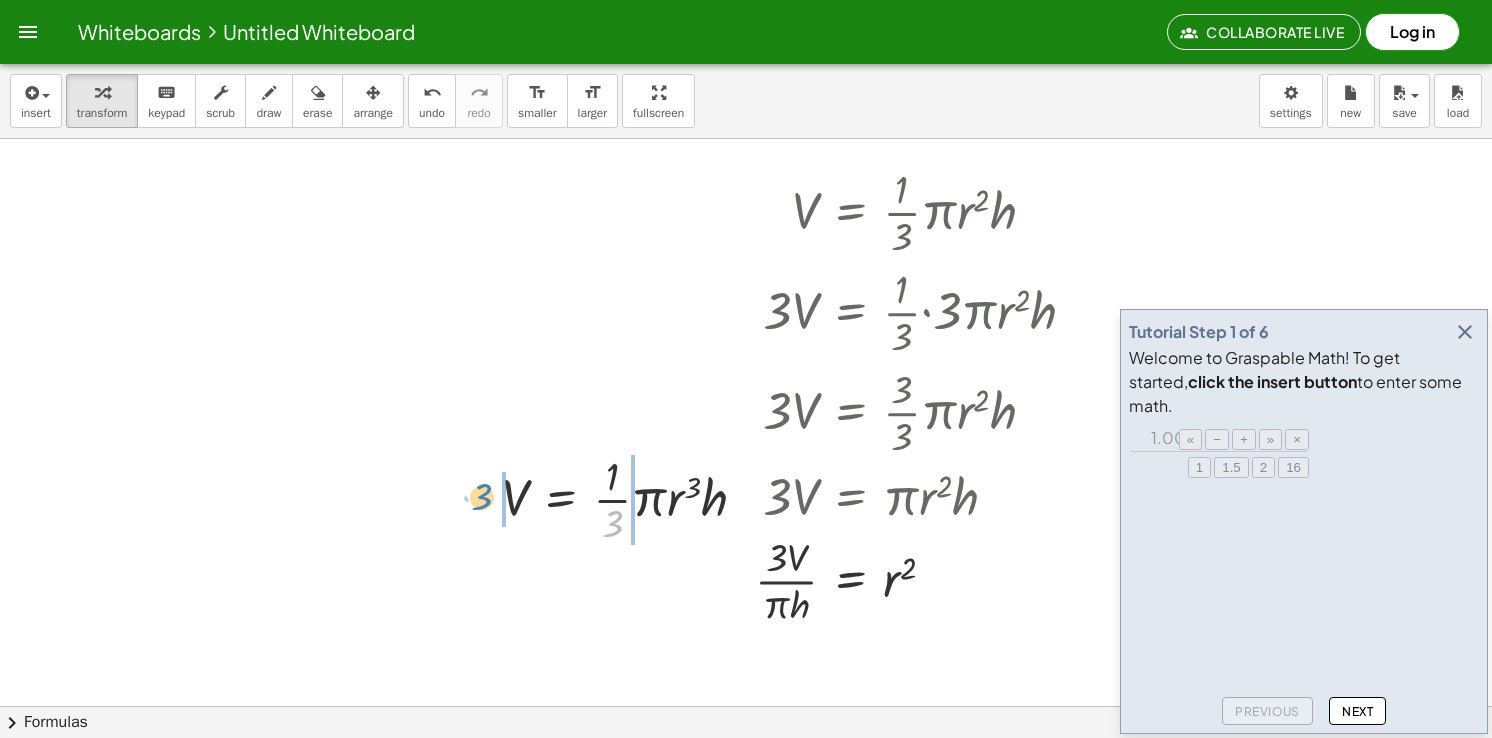 drag, startPoint x: 609, startPoint y: 512, endPoint x: 476, endPoint y: 485, distance: 135.71294 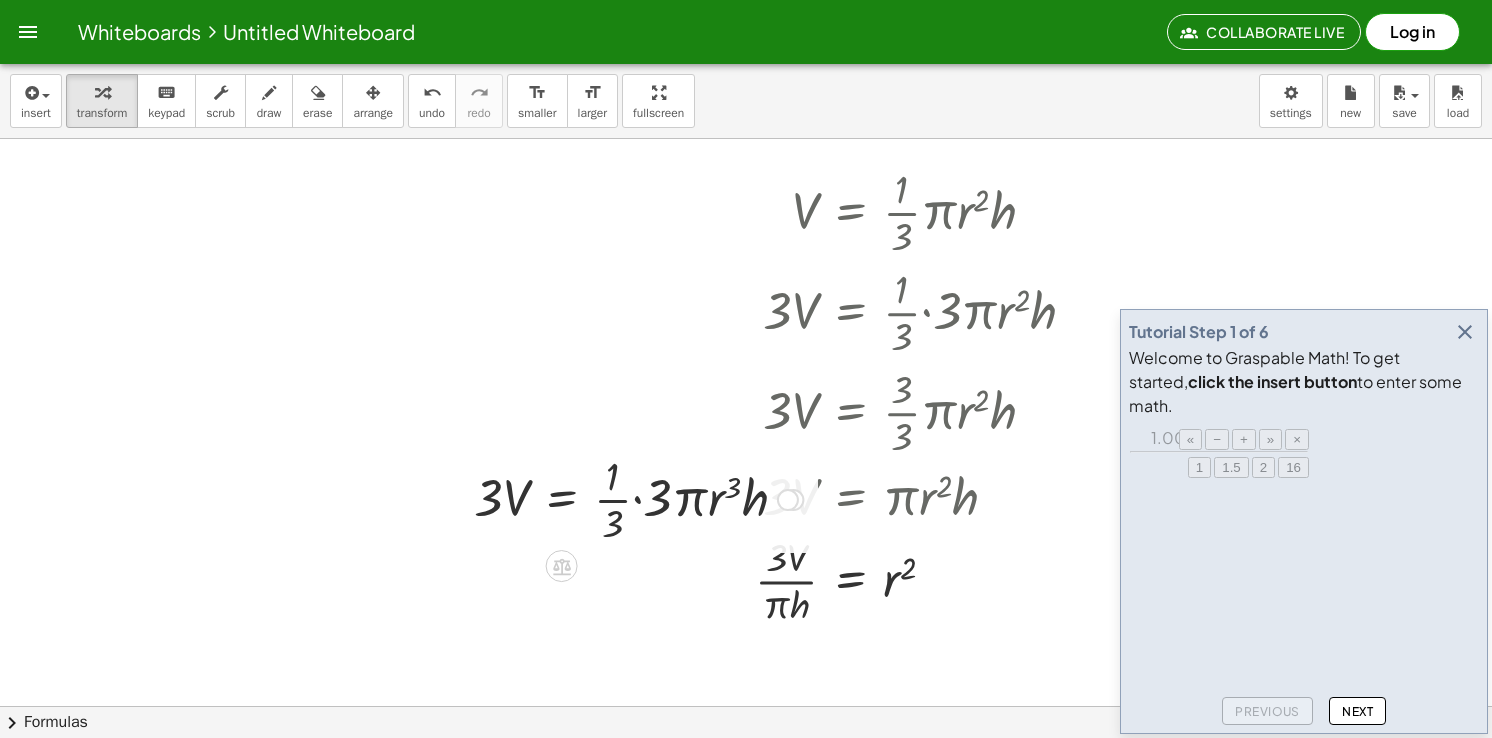 click at bounding box center (638, 498) 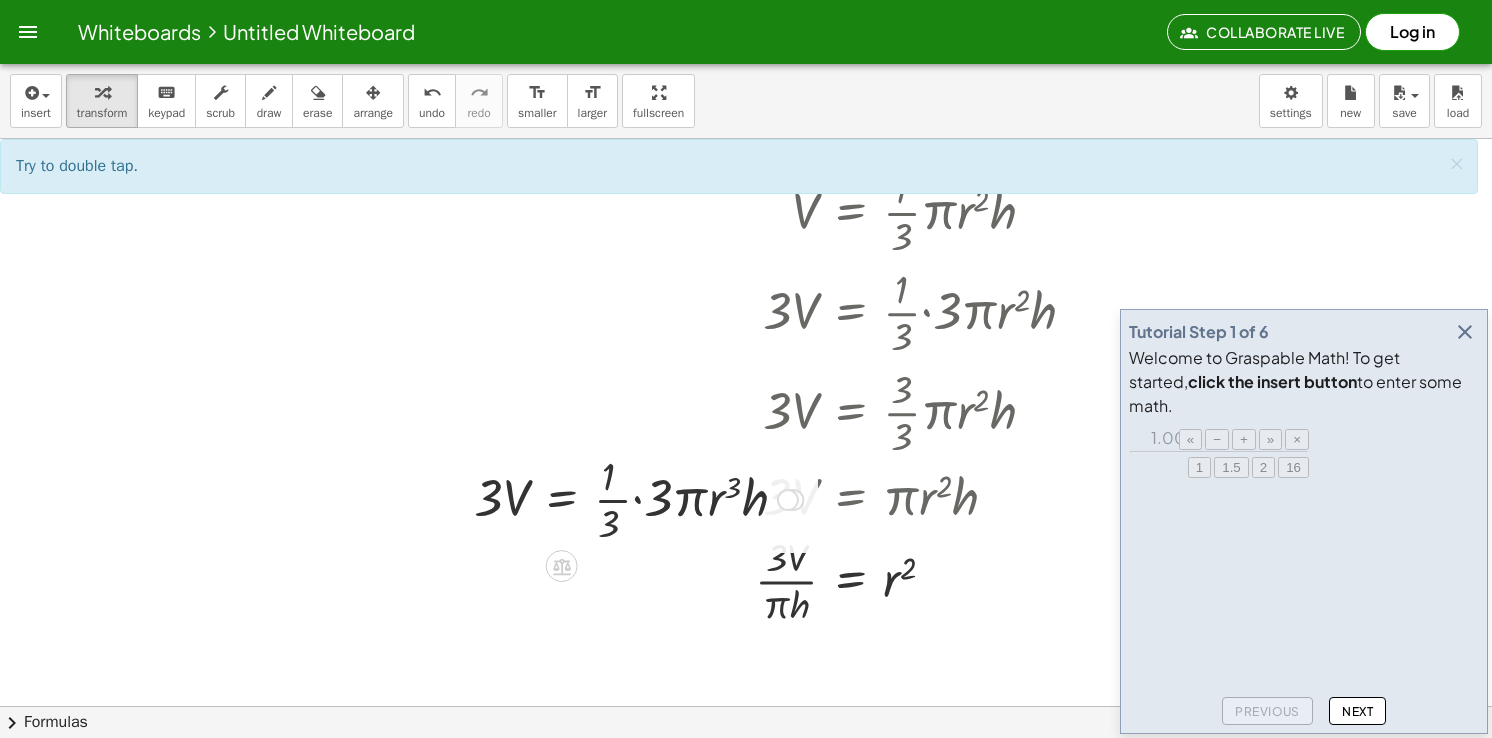 click at bounding box center [638, 498] 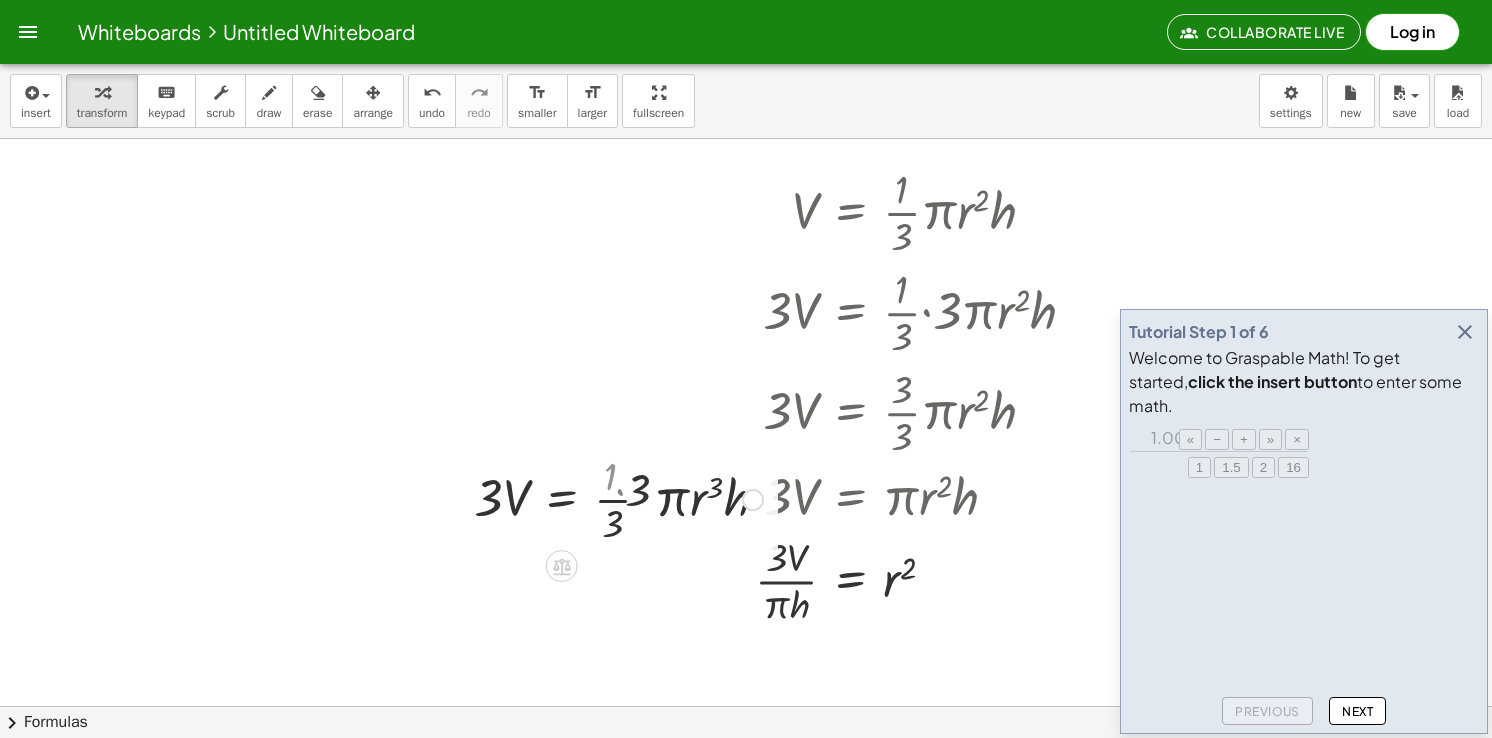 click at bounding box center (618, 498) 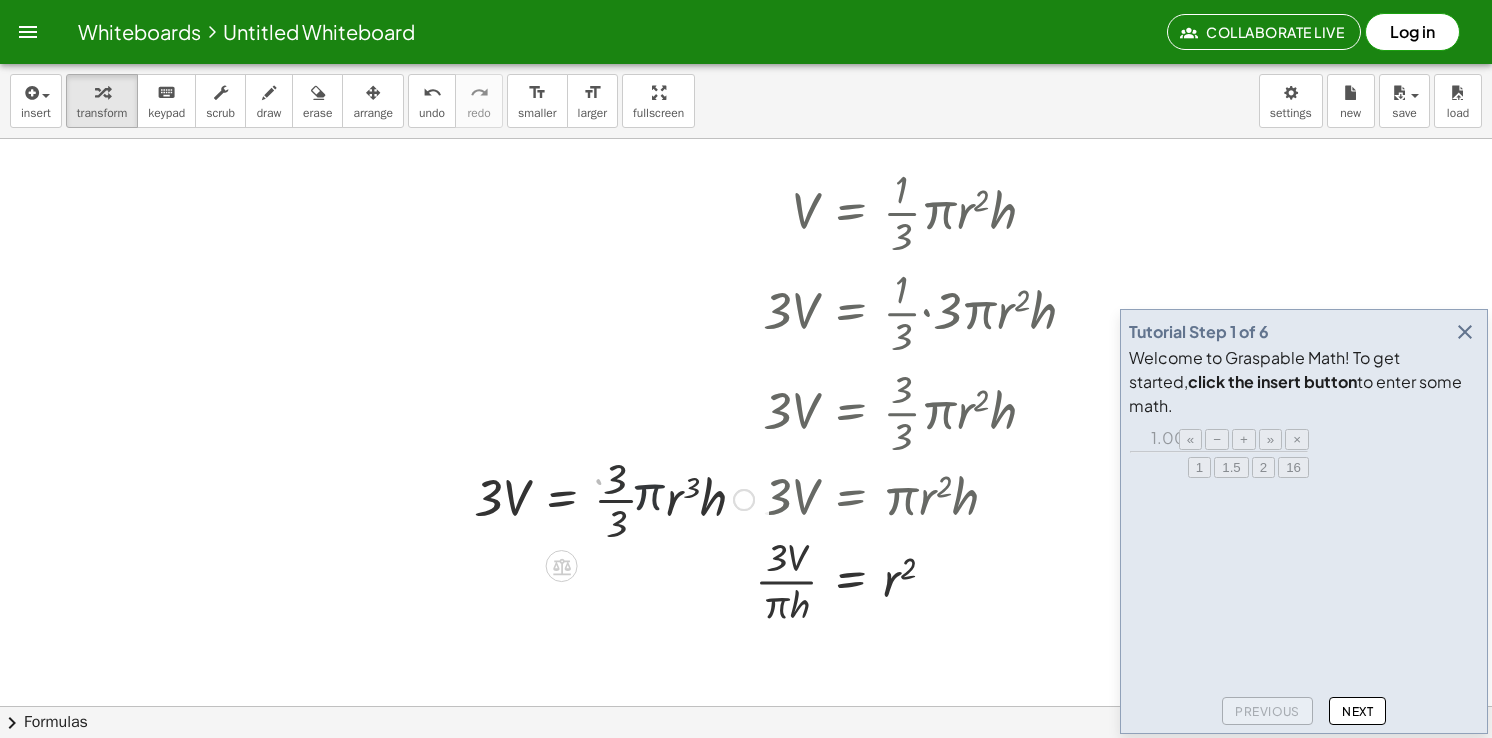 click at bounding box center (614, 498) 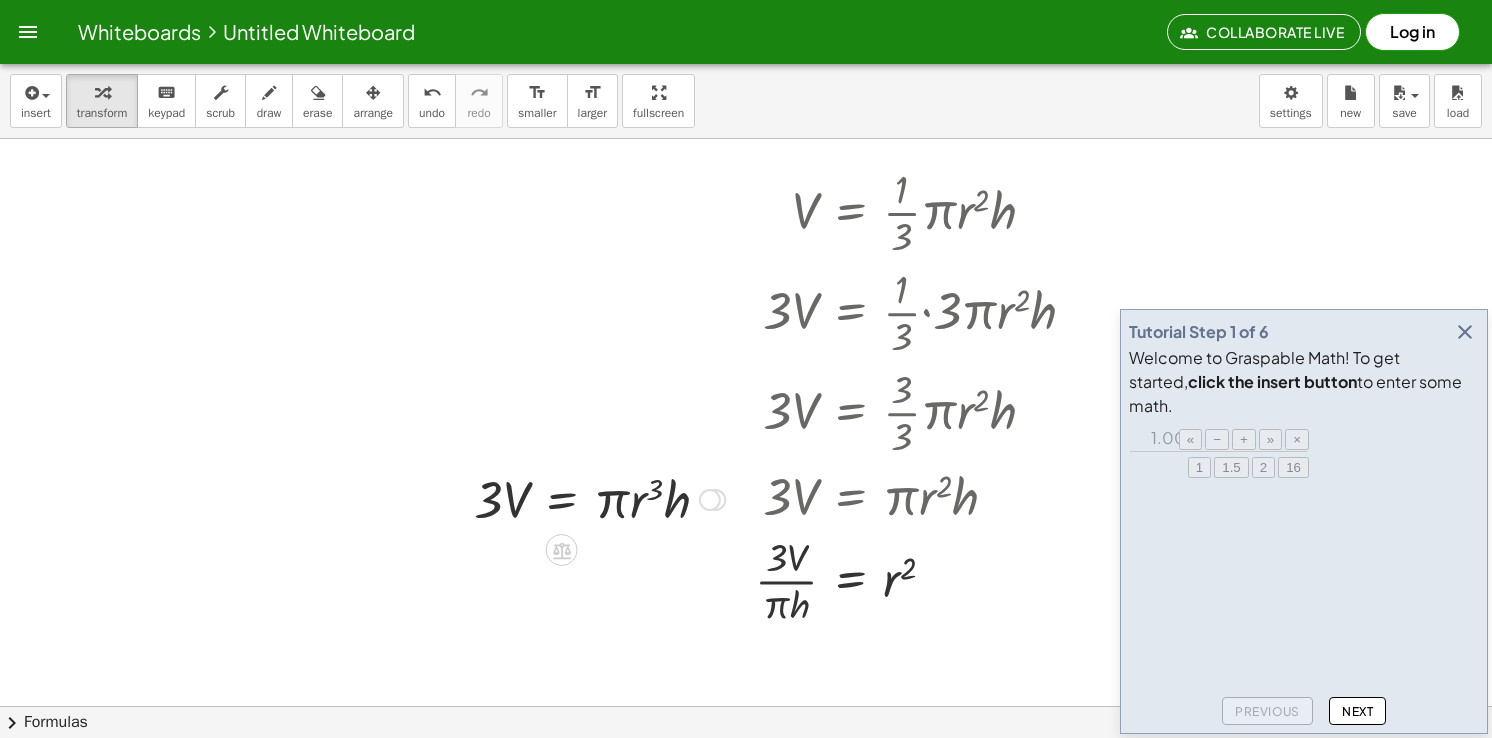 click at bounding box center [599, 498] 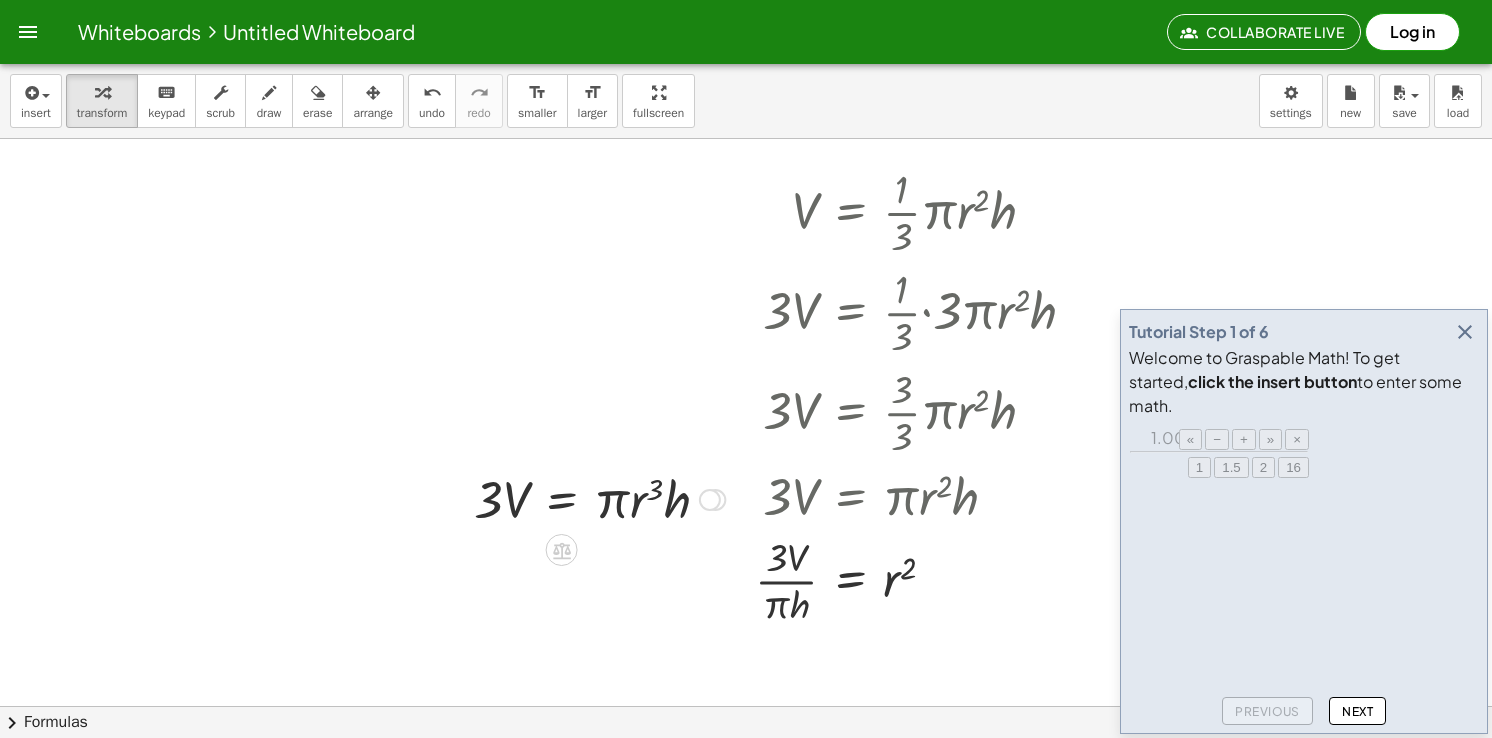 click at bounding box center (599, 498) 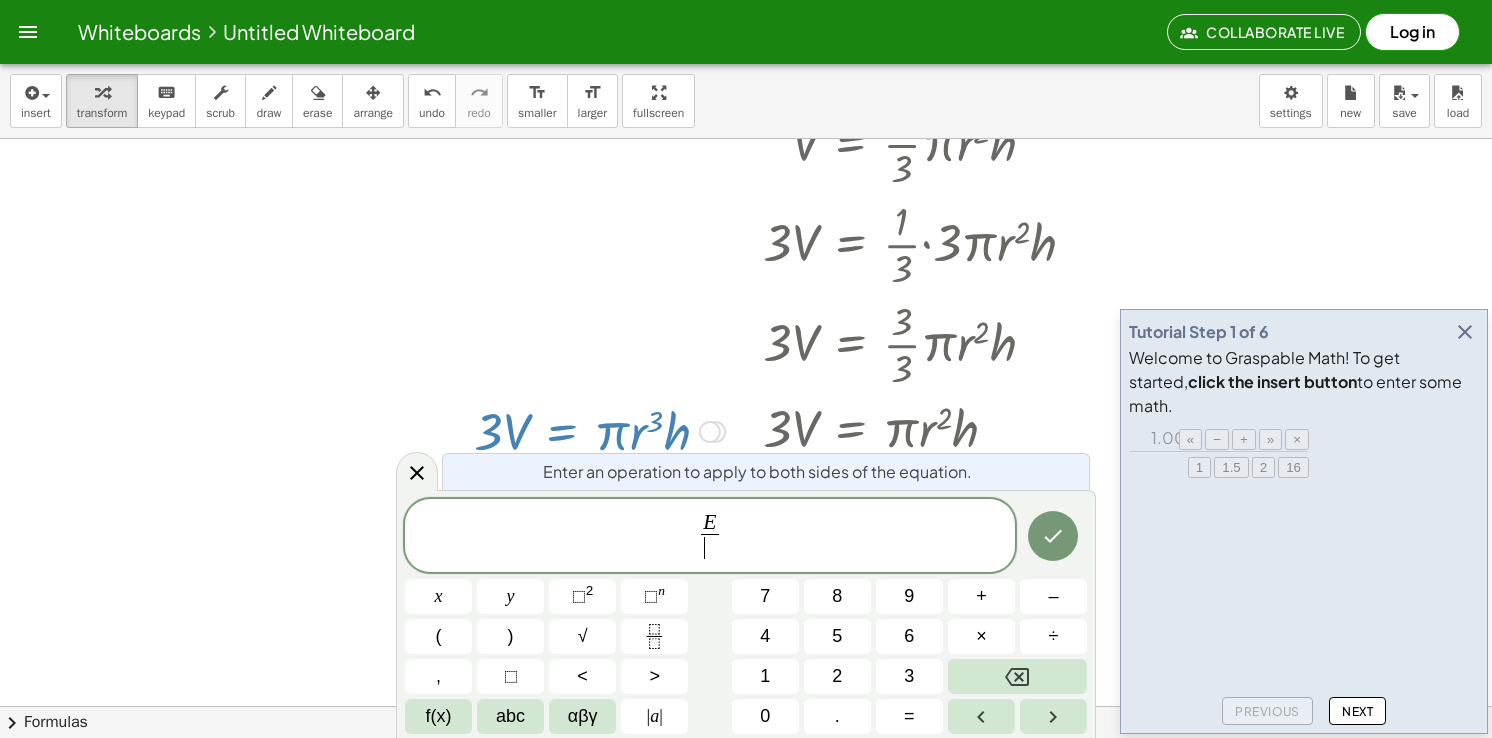 scroll, scrollTop: 296, scrollLeft: 0, axis: vertical 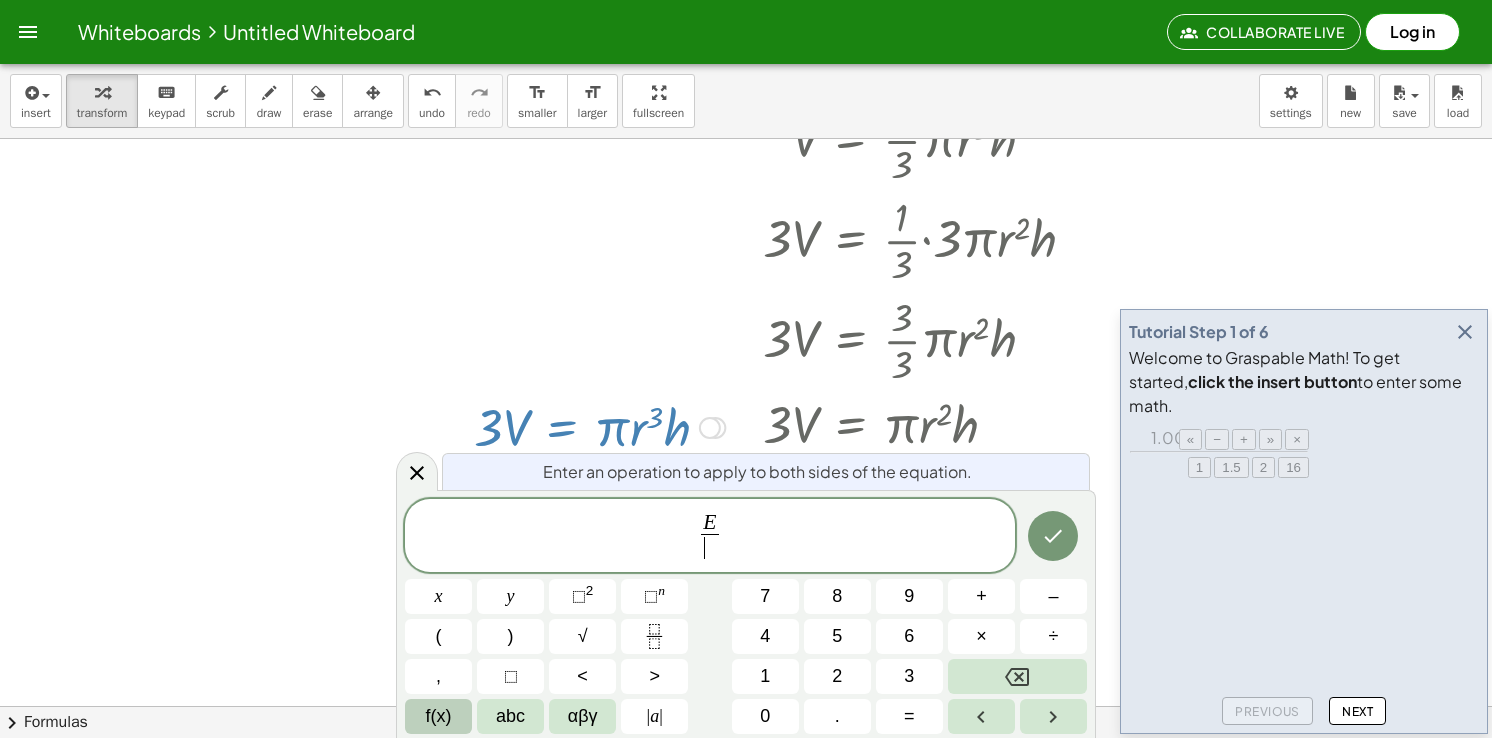 click on "f(x)" at bounding box center (438, 716) 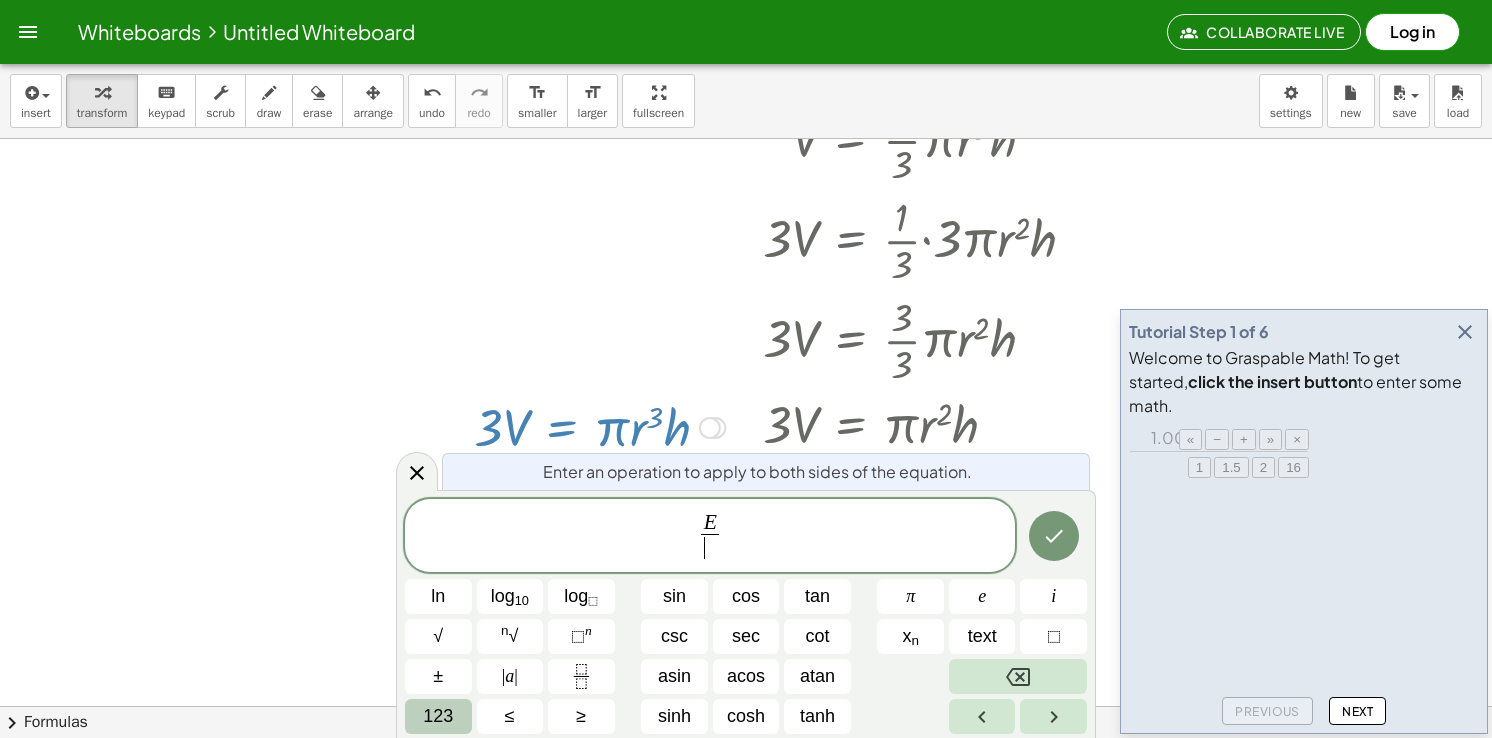 click on "123" at bounding box center (438, 716) 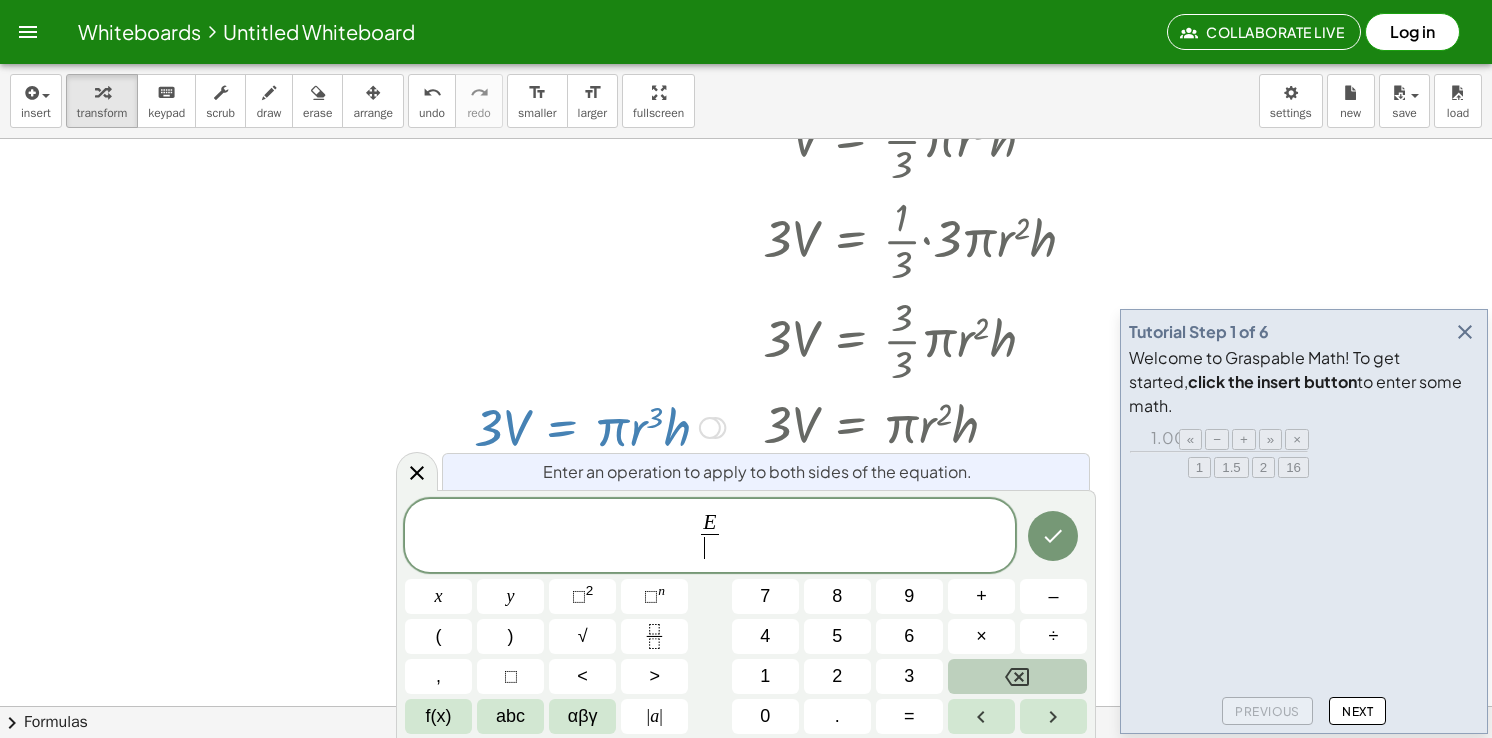 click on "f(x)" at bounding box center [439, 716] 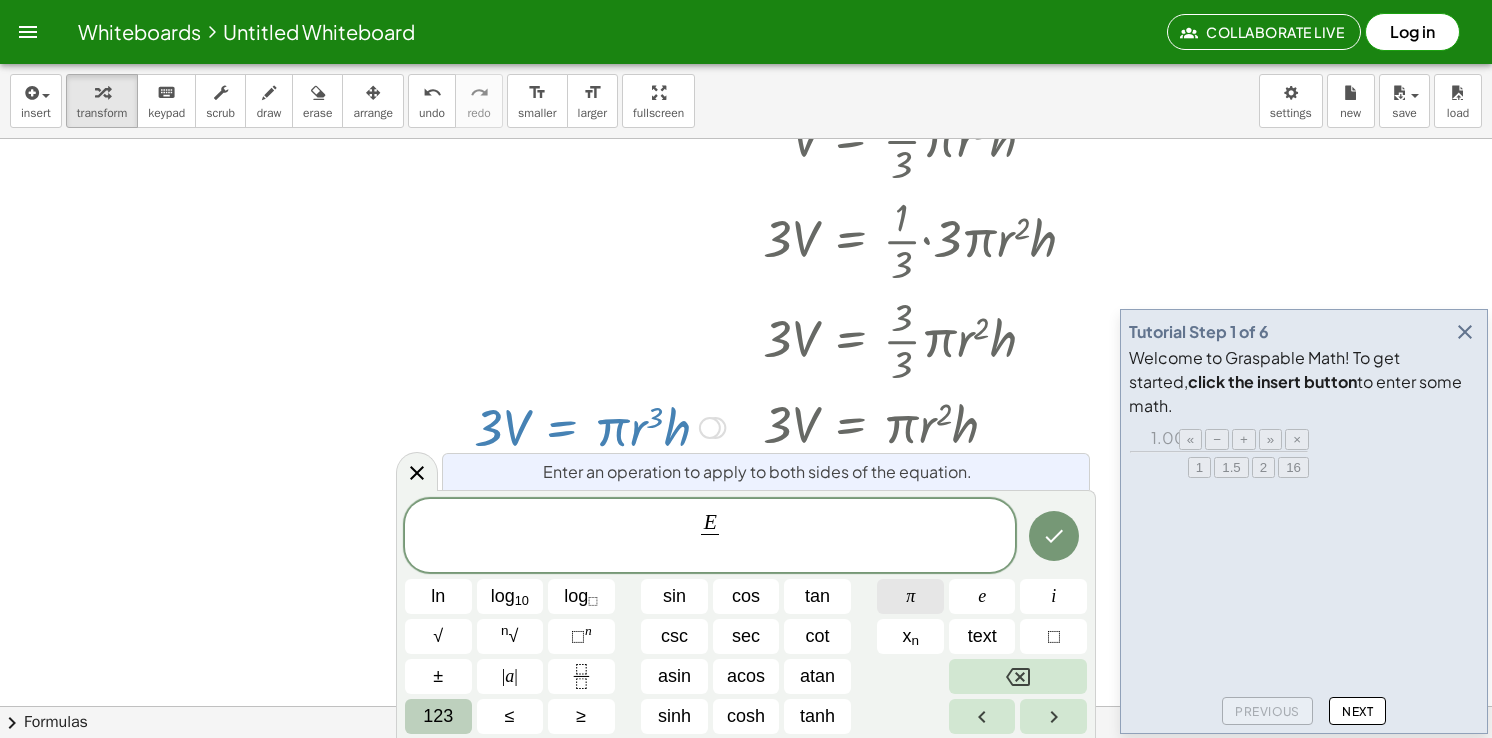 click on "π" at bounding box center (910, 596) 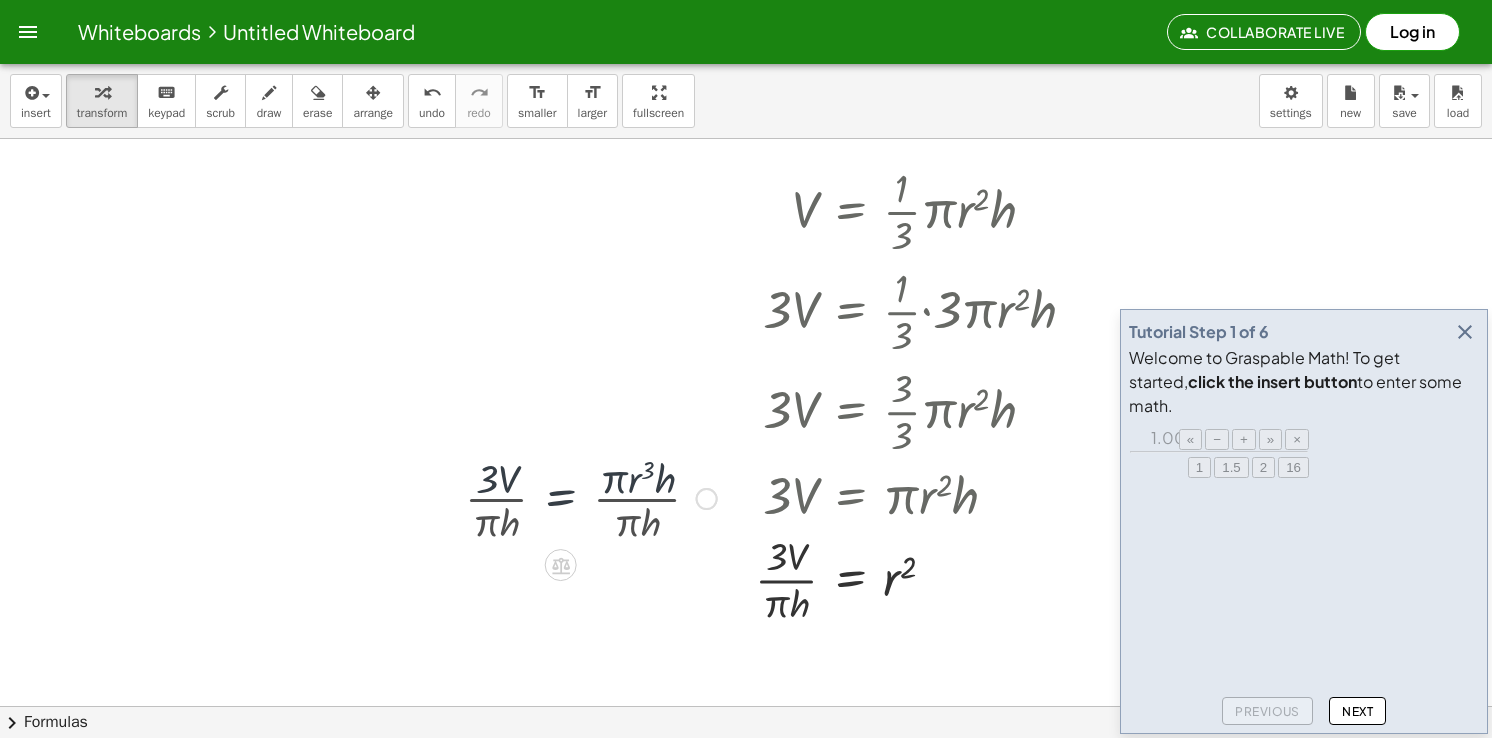 scroll, scrollTop: 224, scrollLeft: 0, axis: vertical 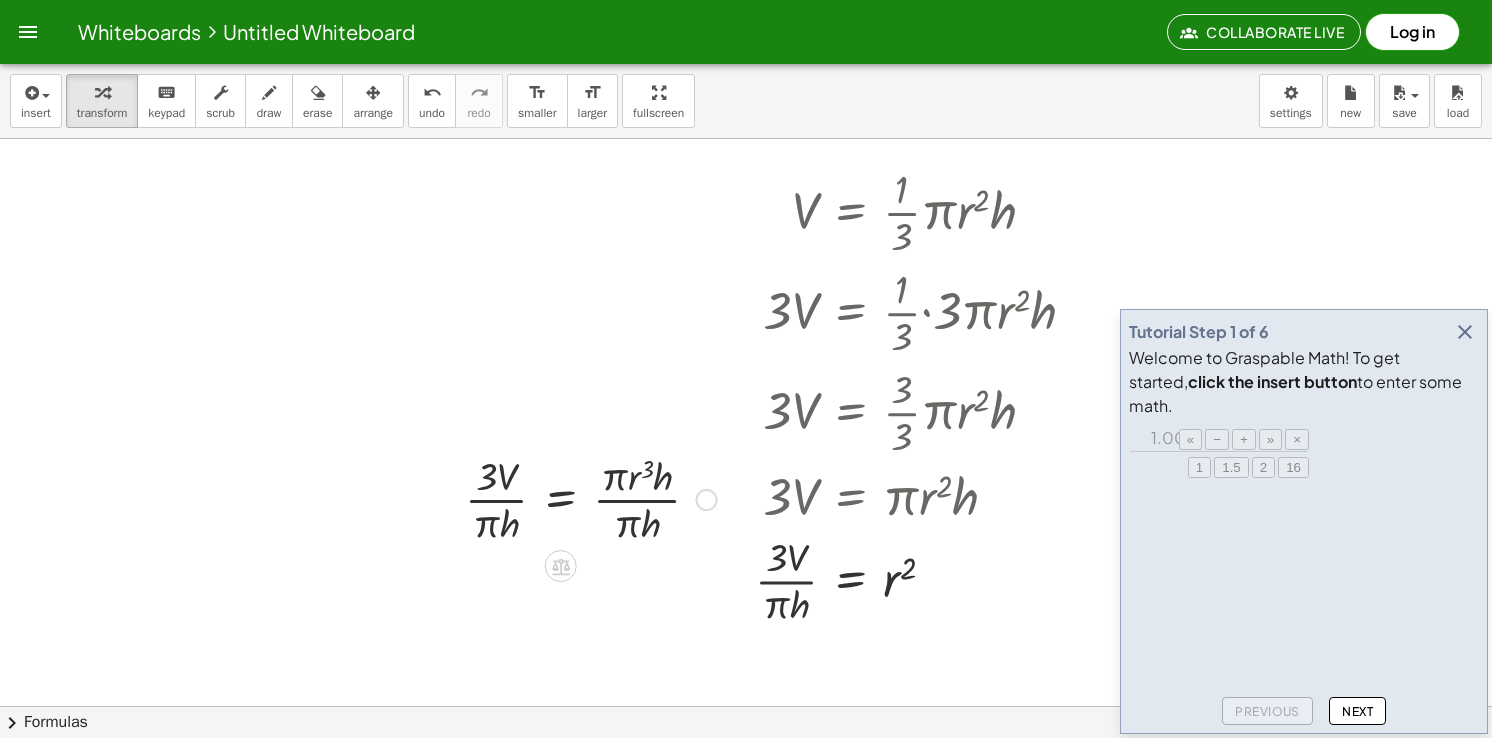 click at bounding box center (591, 498) 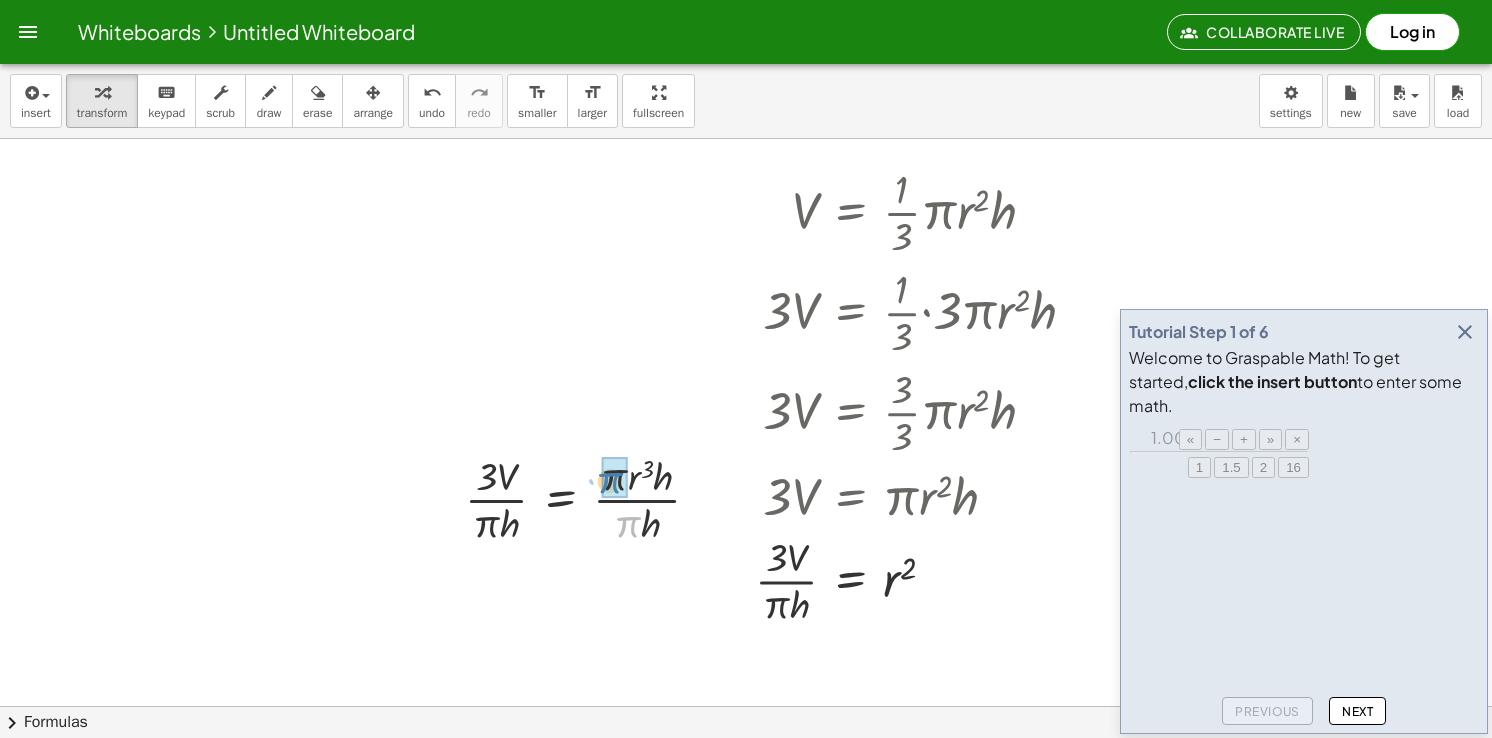 drag, startPoint x: 632, startPoint y: 524, endPoint x: 615, endPoint y: 482, distance: 45.310043 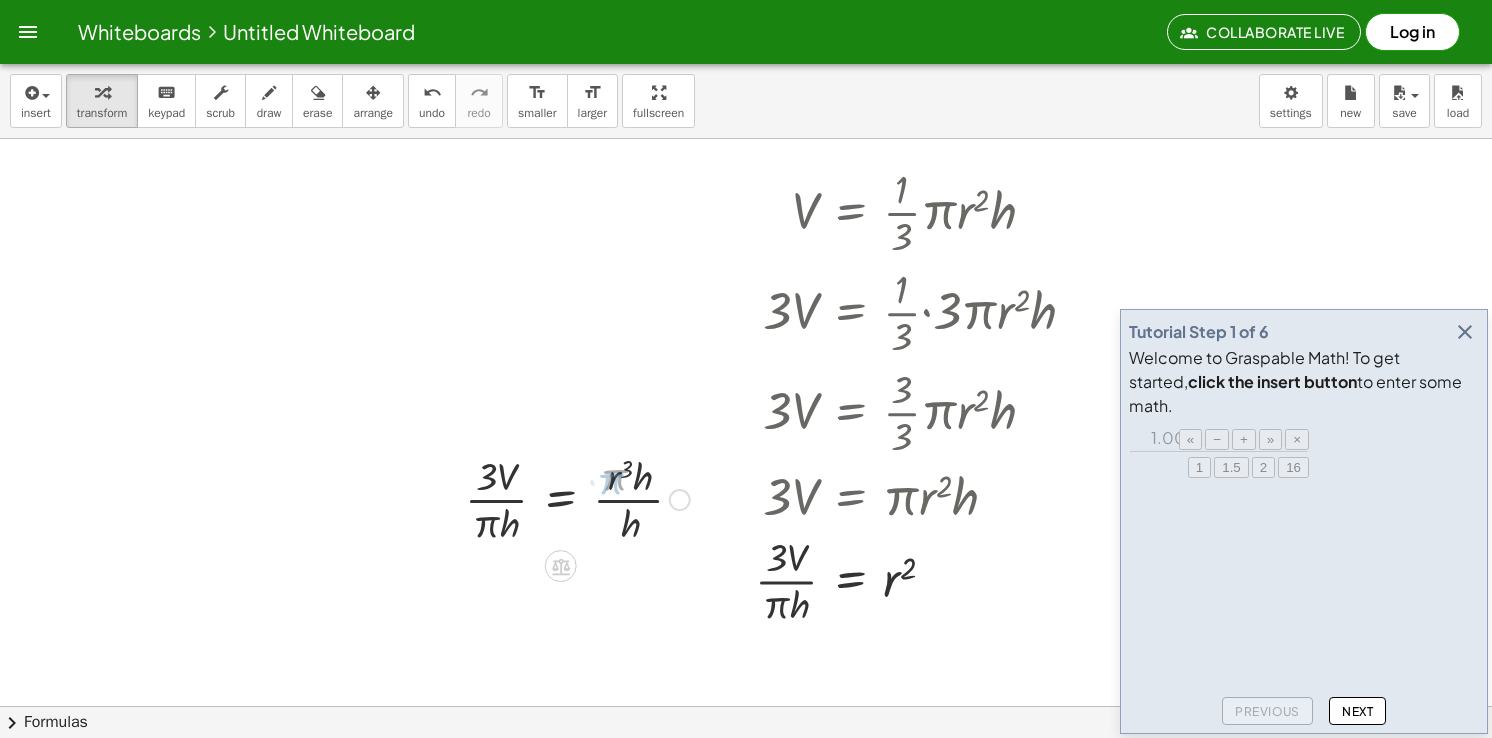click at bounding box center (577, 498) 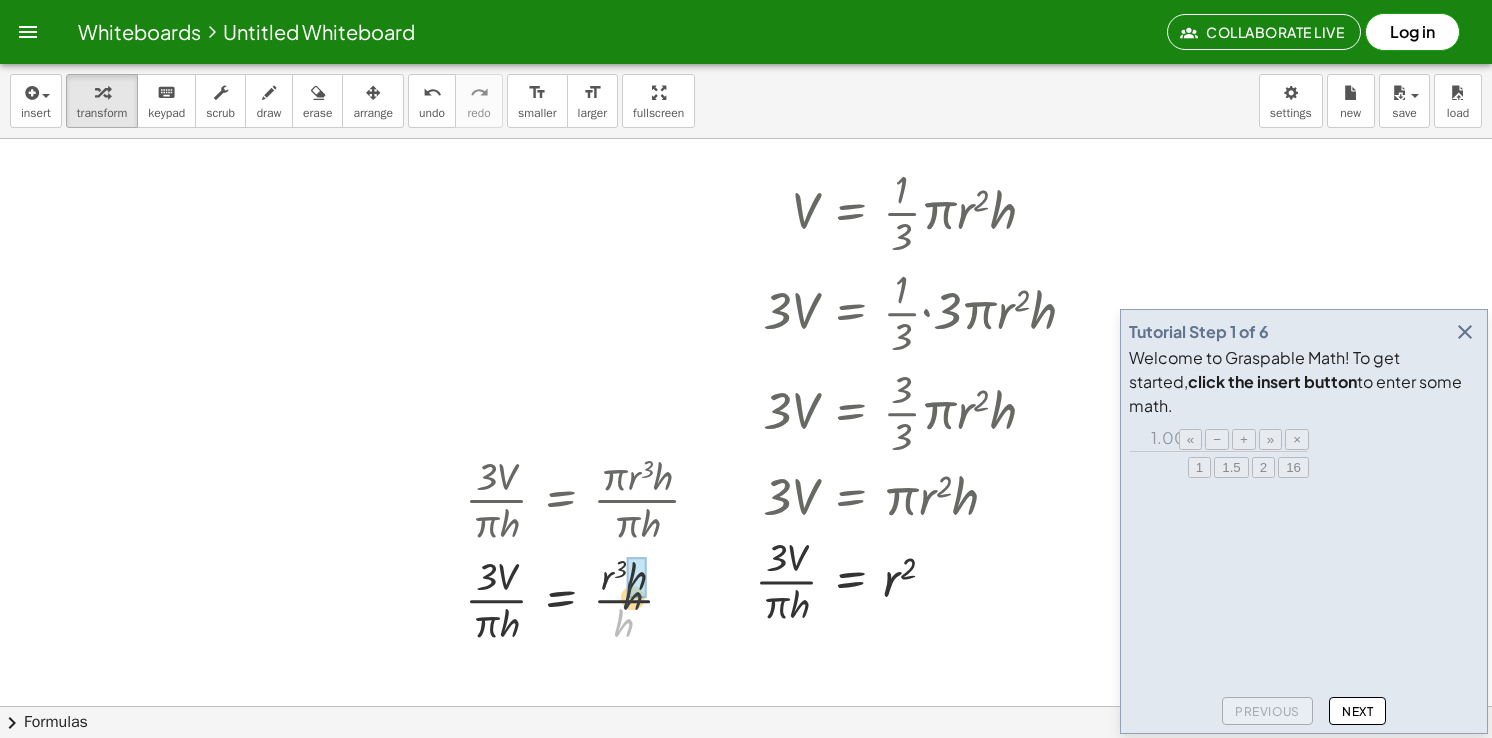 drag, startPoint x: 634, startPoint y: 614, endPoint x: 636, endPoint y: 572, distance: 42.047592 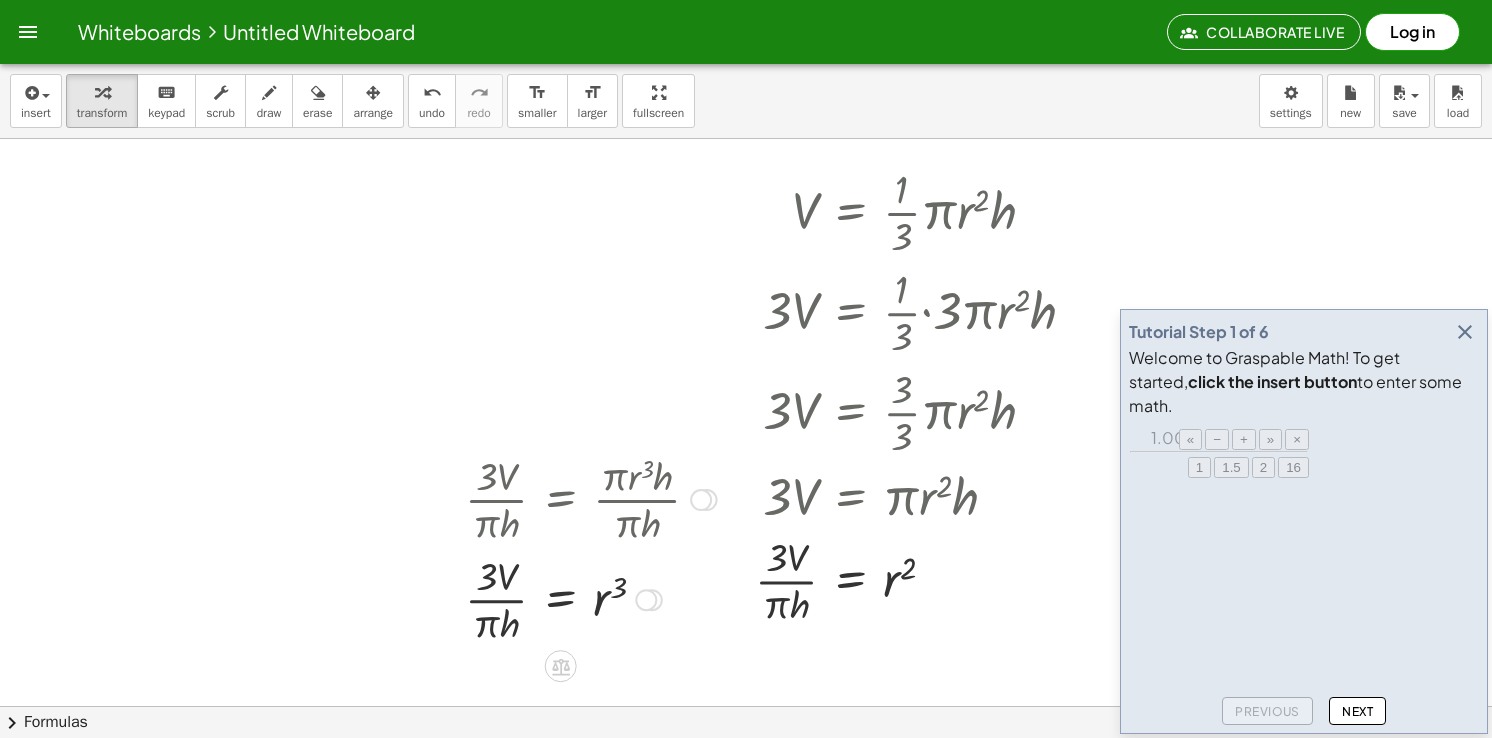 click at bounding box center [591, 598] 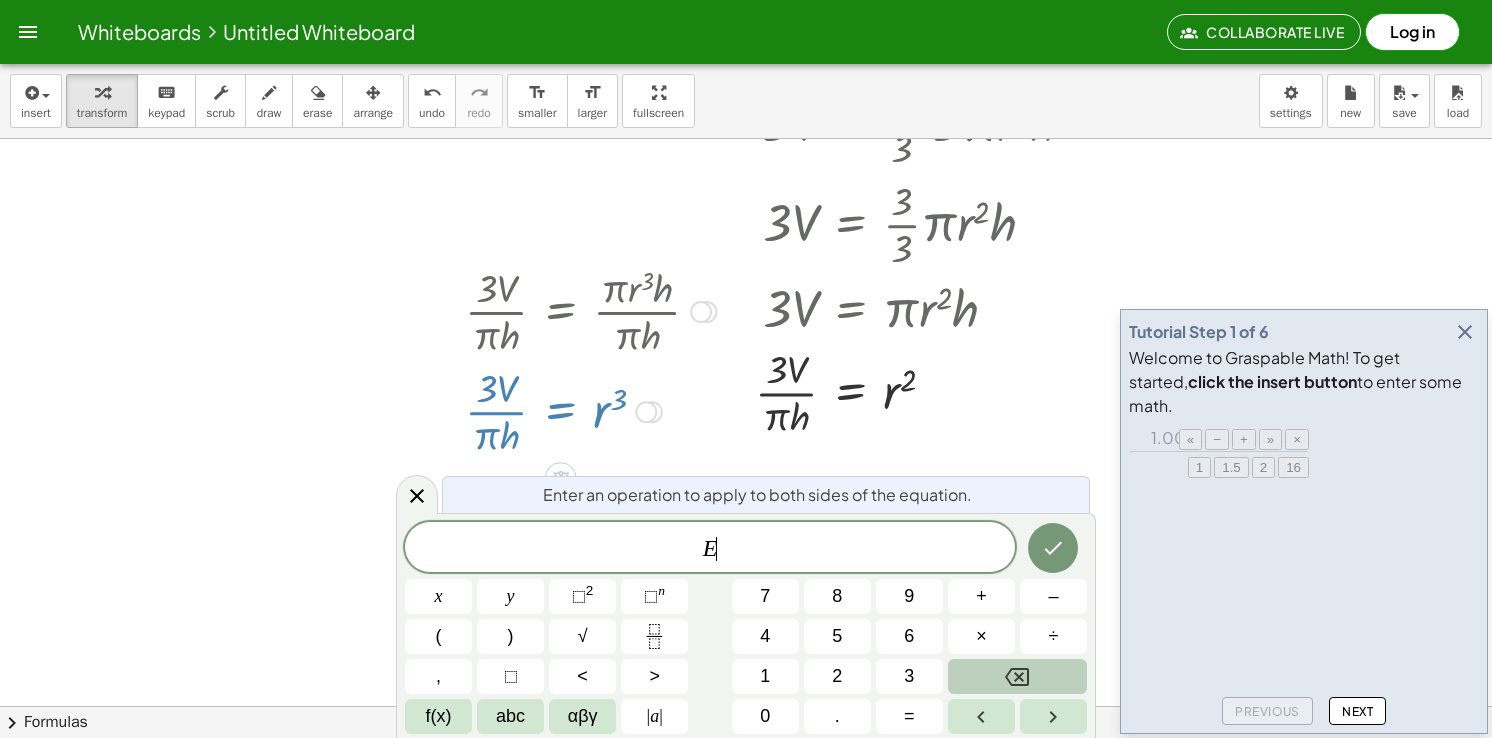 scroll, scrollTop: 413, scrollLeft: 0, axis: vertical 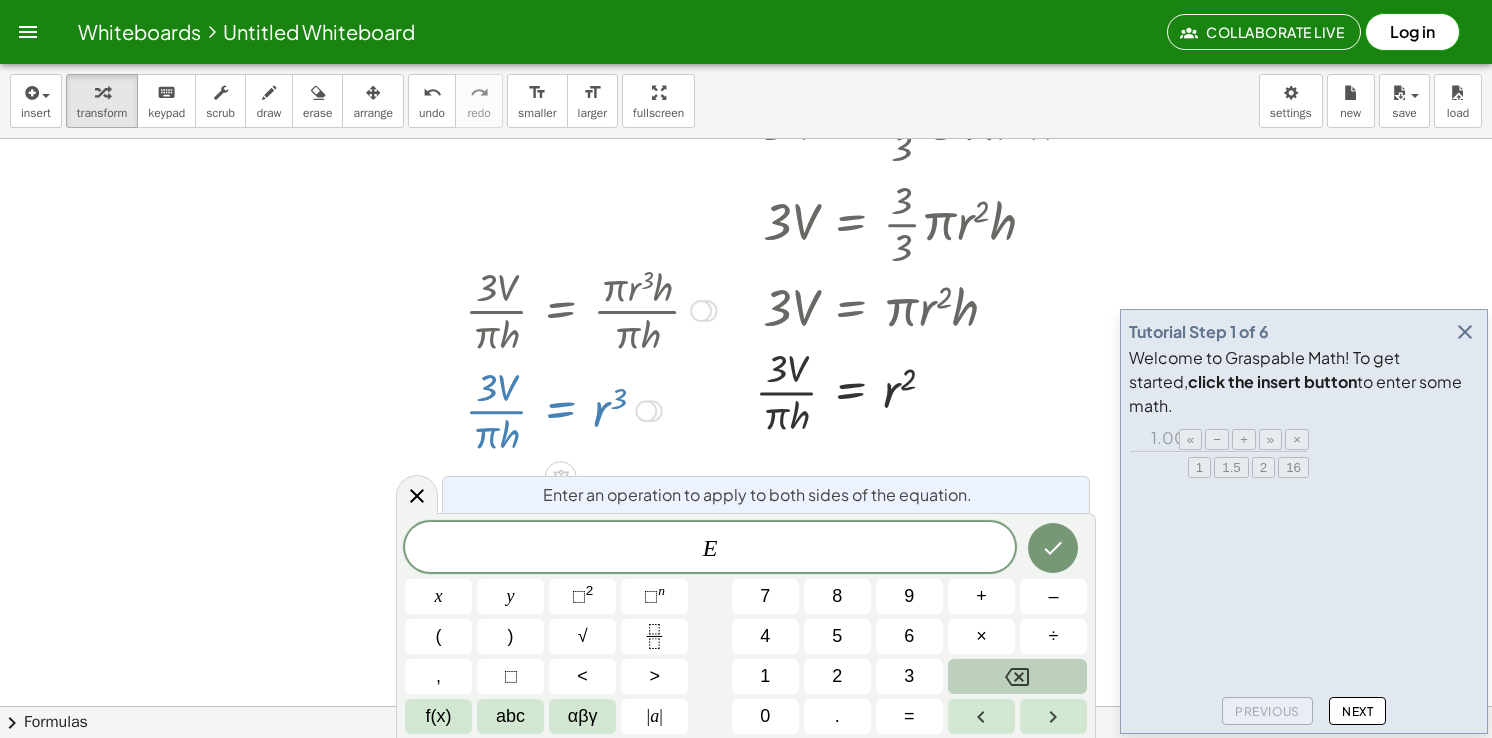 click on "E ​" 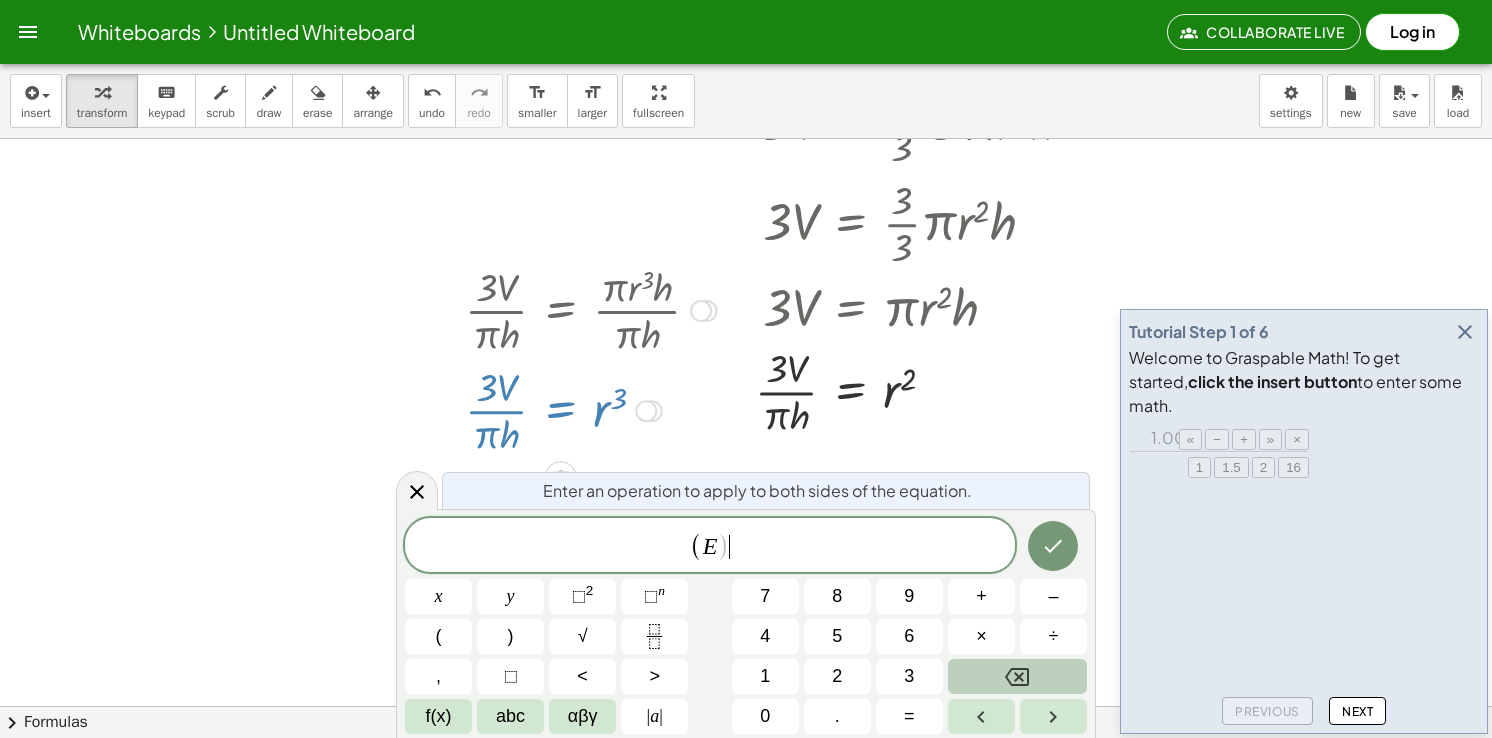 click on "( E ) ​" at bounding box center (710, 546) 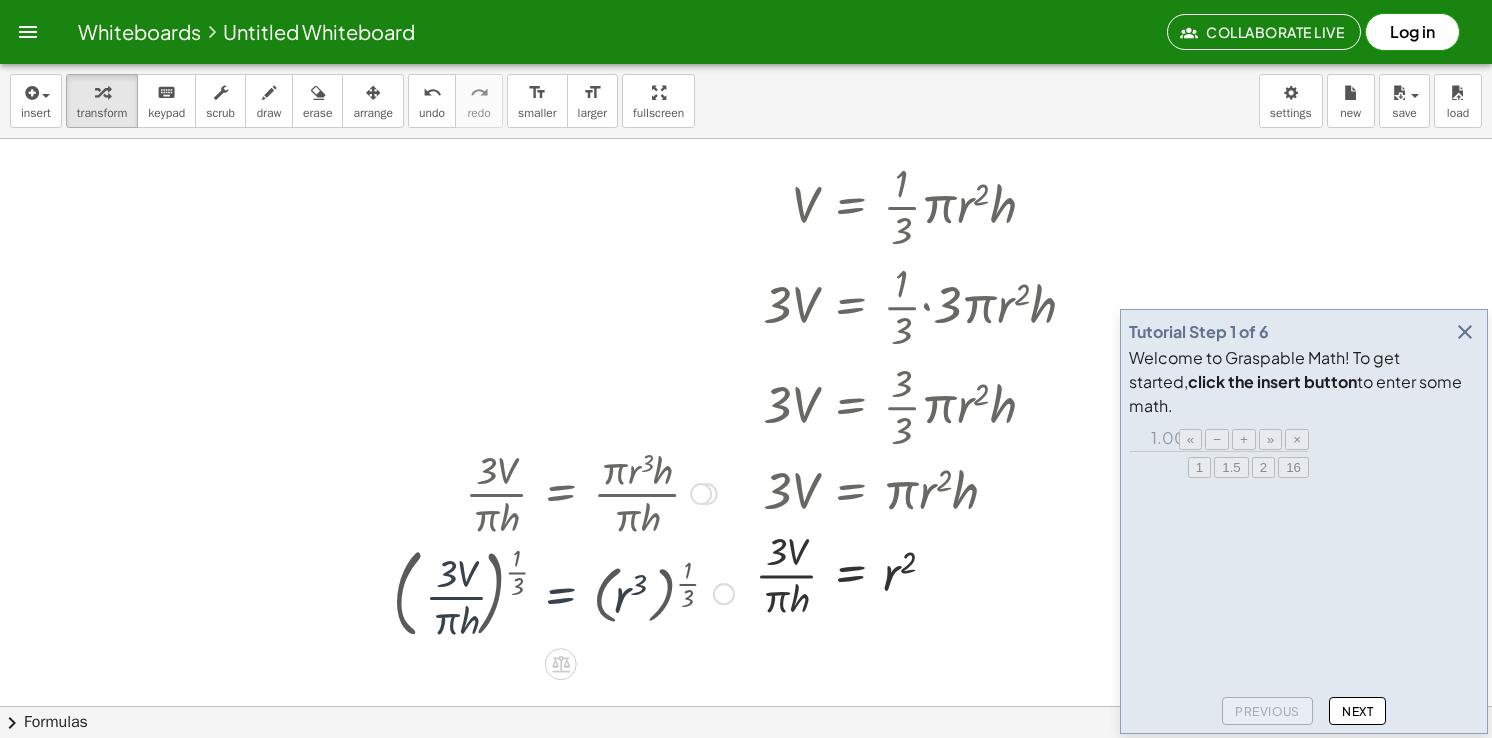 scroll, scrollTop: 224, scrollLeft: 0, axis: vertical 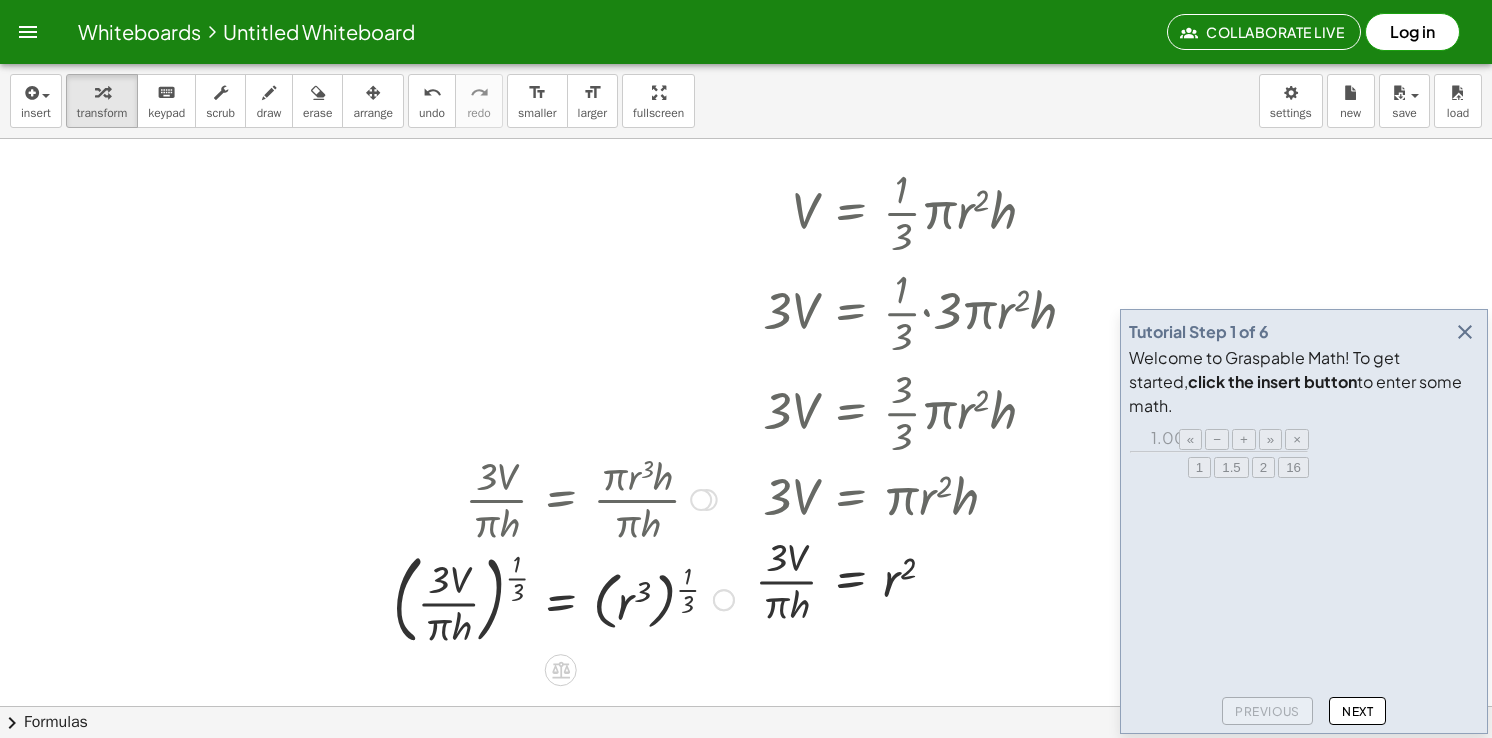 click at bounding box center (0, 0) 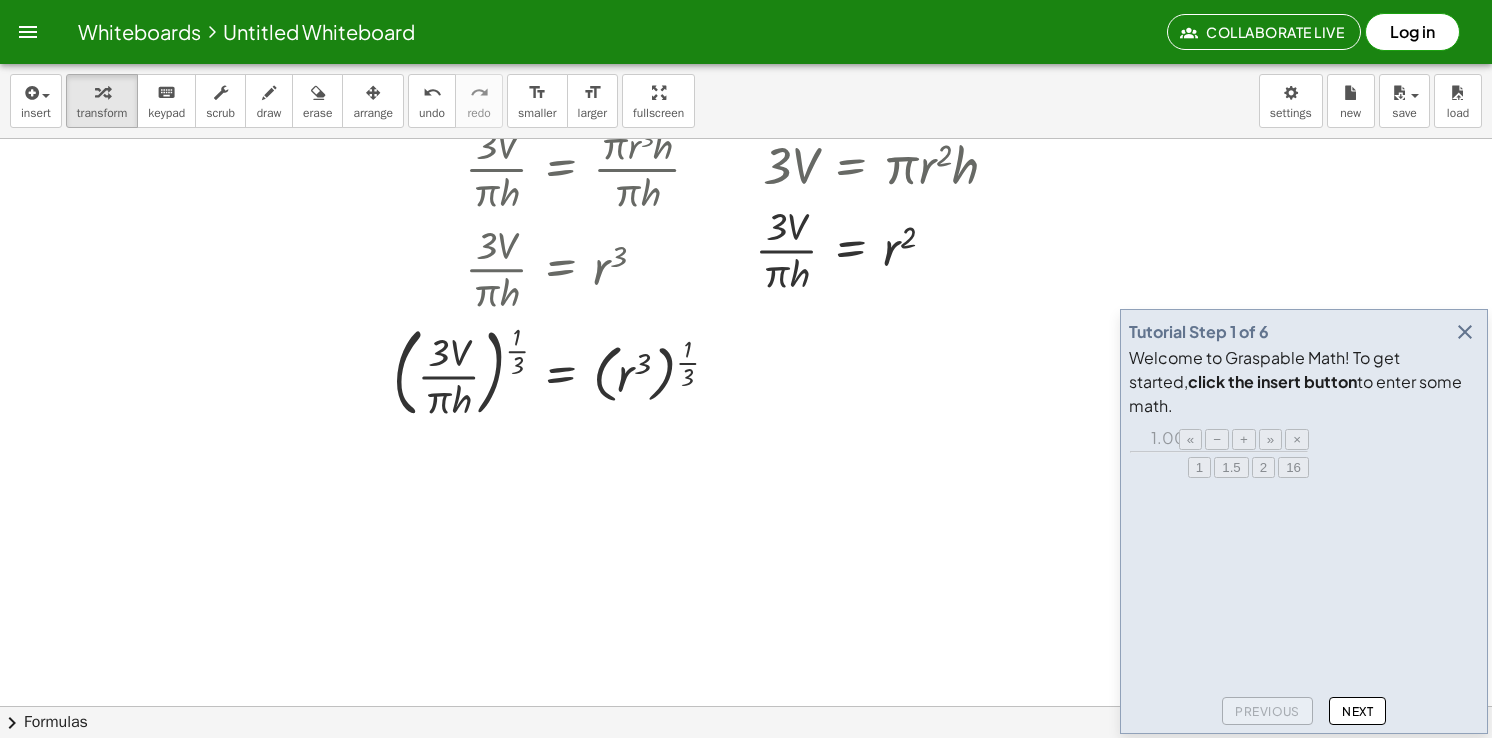 scroll, scrollTop: 556, scrollLeft: 0, axis: vertical 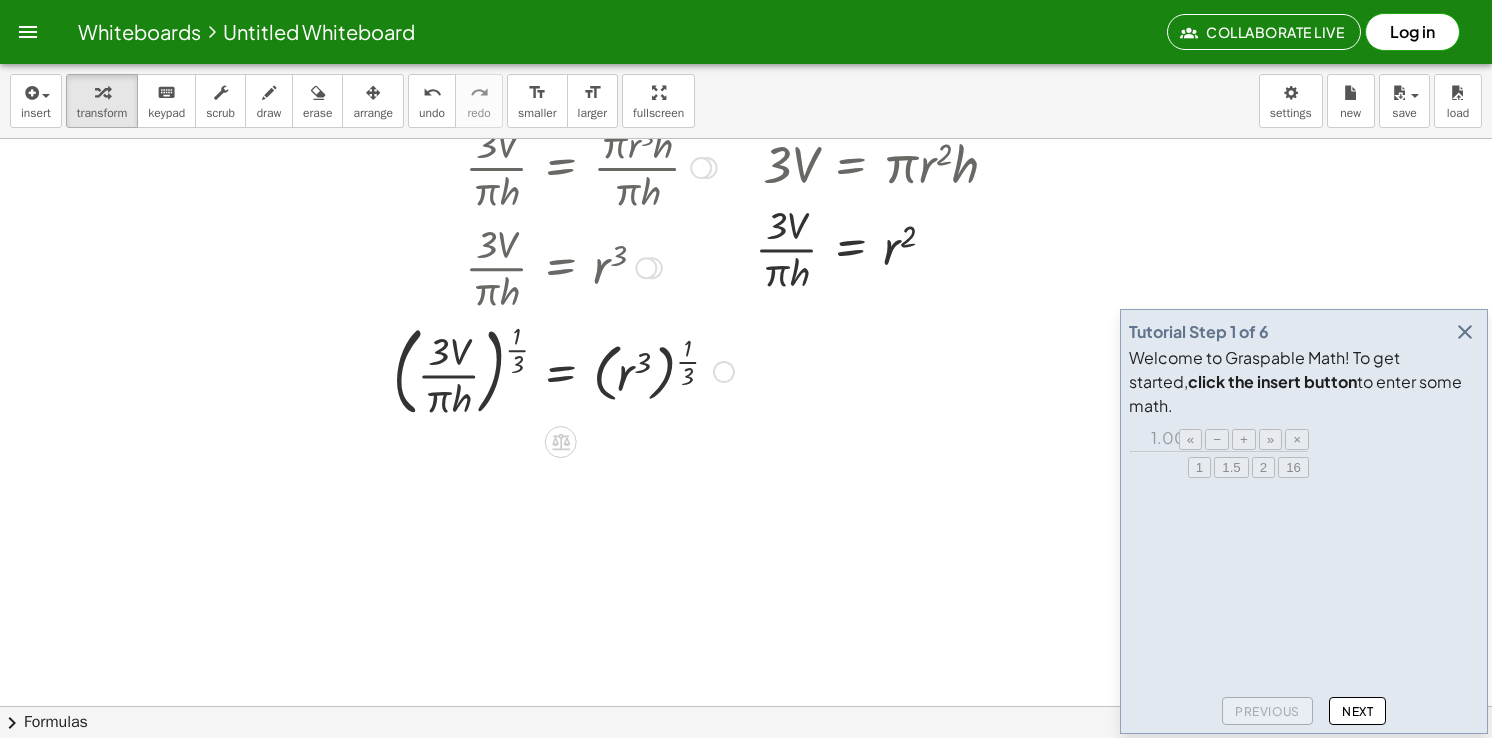 click at bounding box center (563, 370) 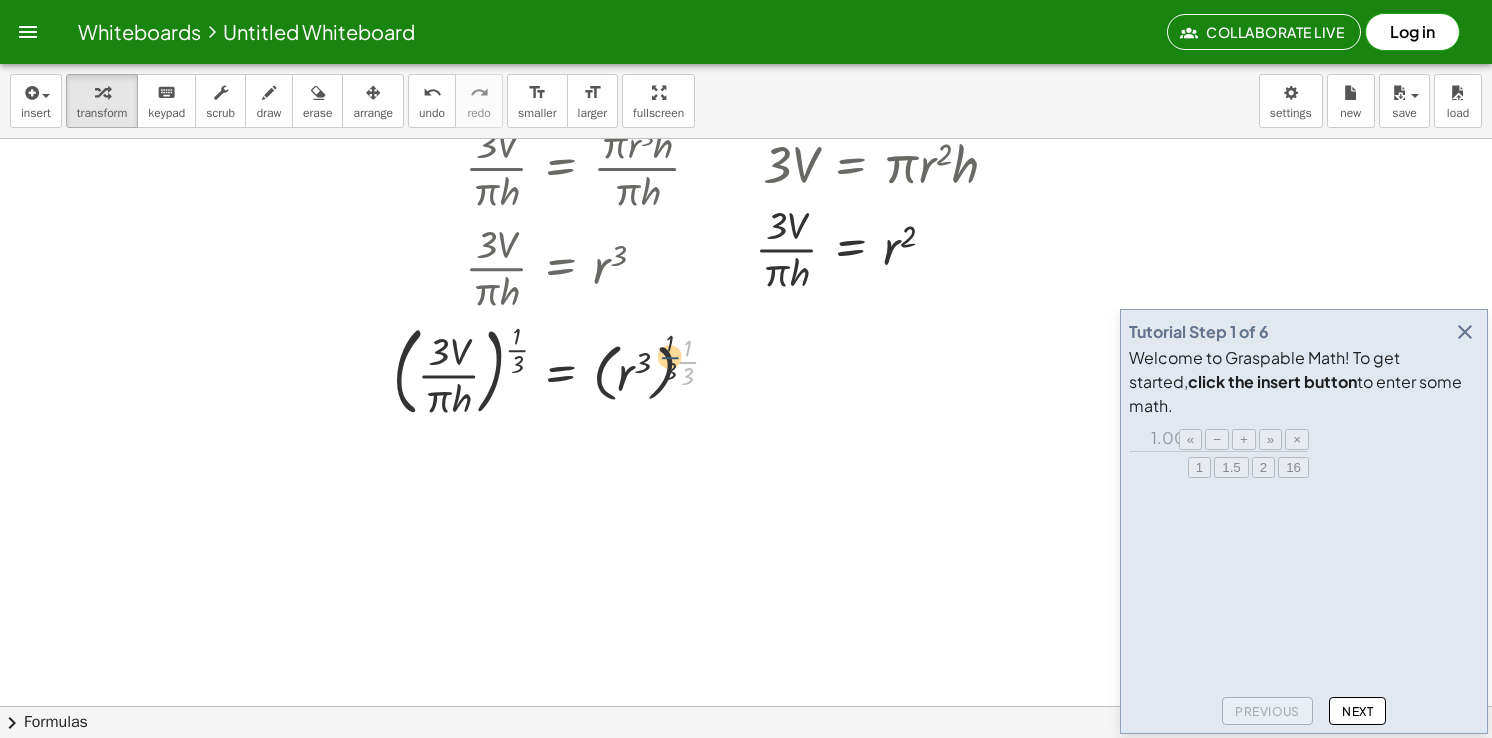 drag, startPoint x: 689, startPoint y: 365, endPoint x: 667, endPoint y: 360, distance: 22.561028 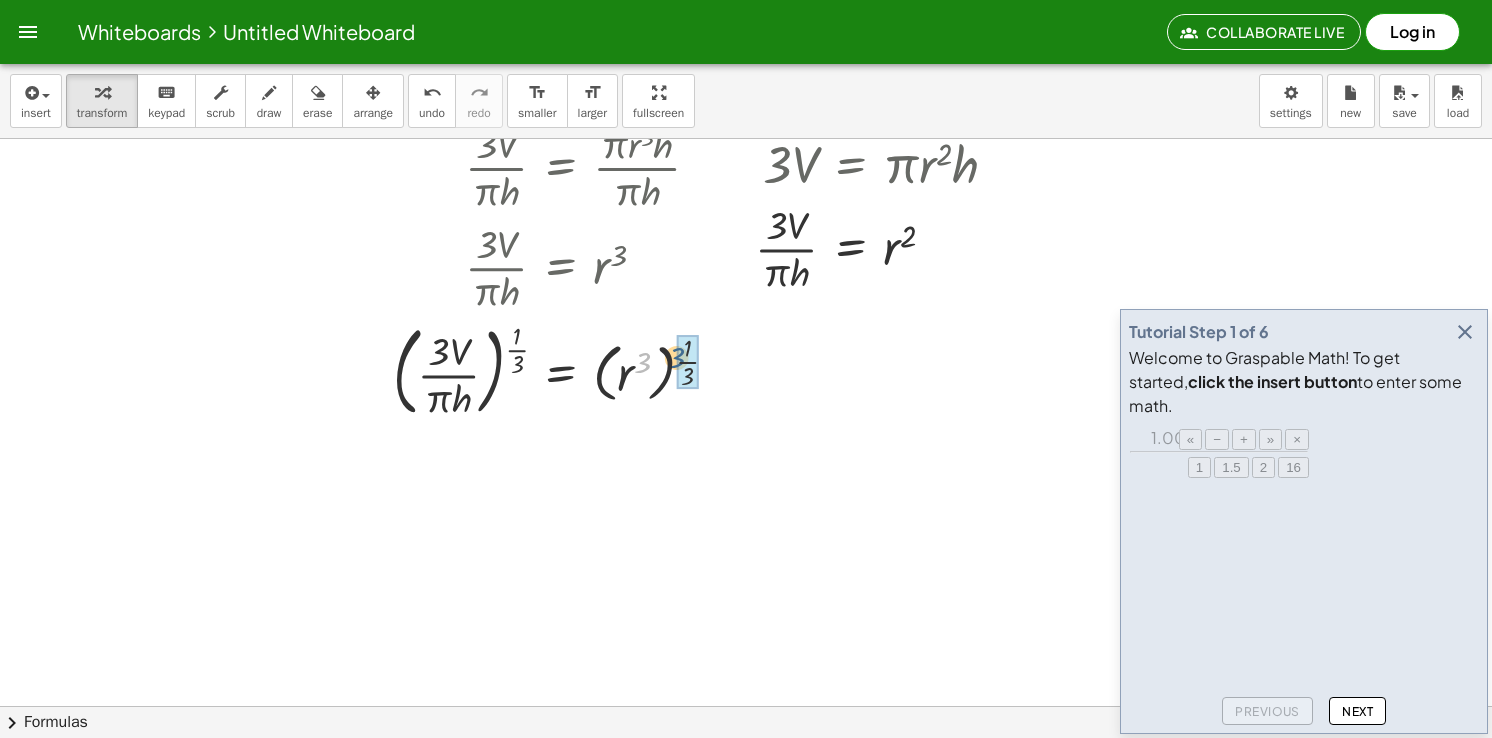 drag, startPoint x: 649, startPoint y: 359, endPoint x: 685, endPoint y: 348, distance: 37.64306 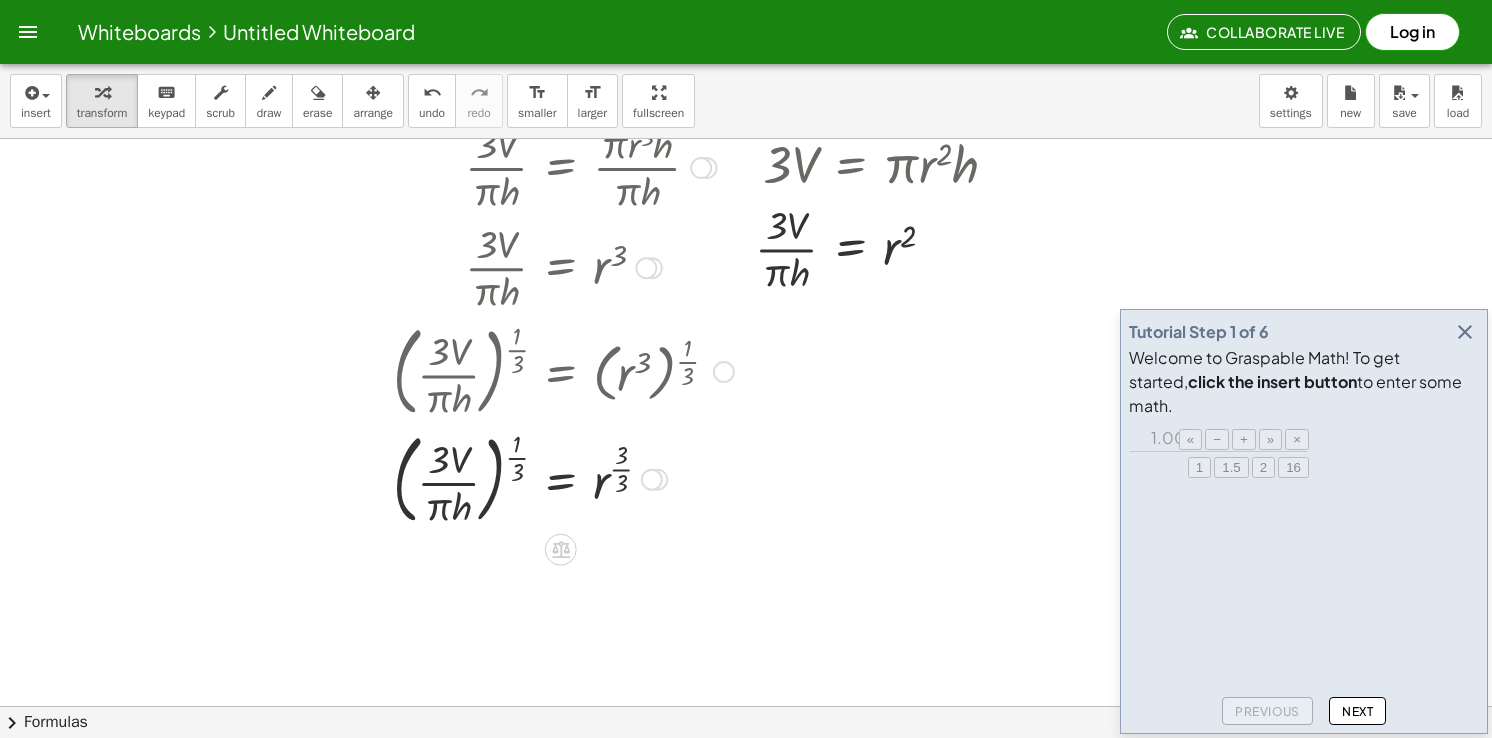 click at bounding box center (563, 478) 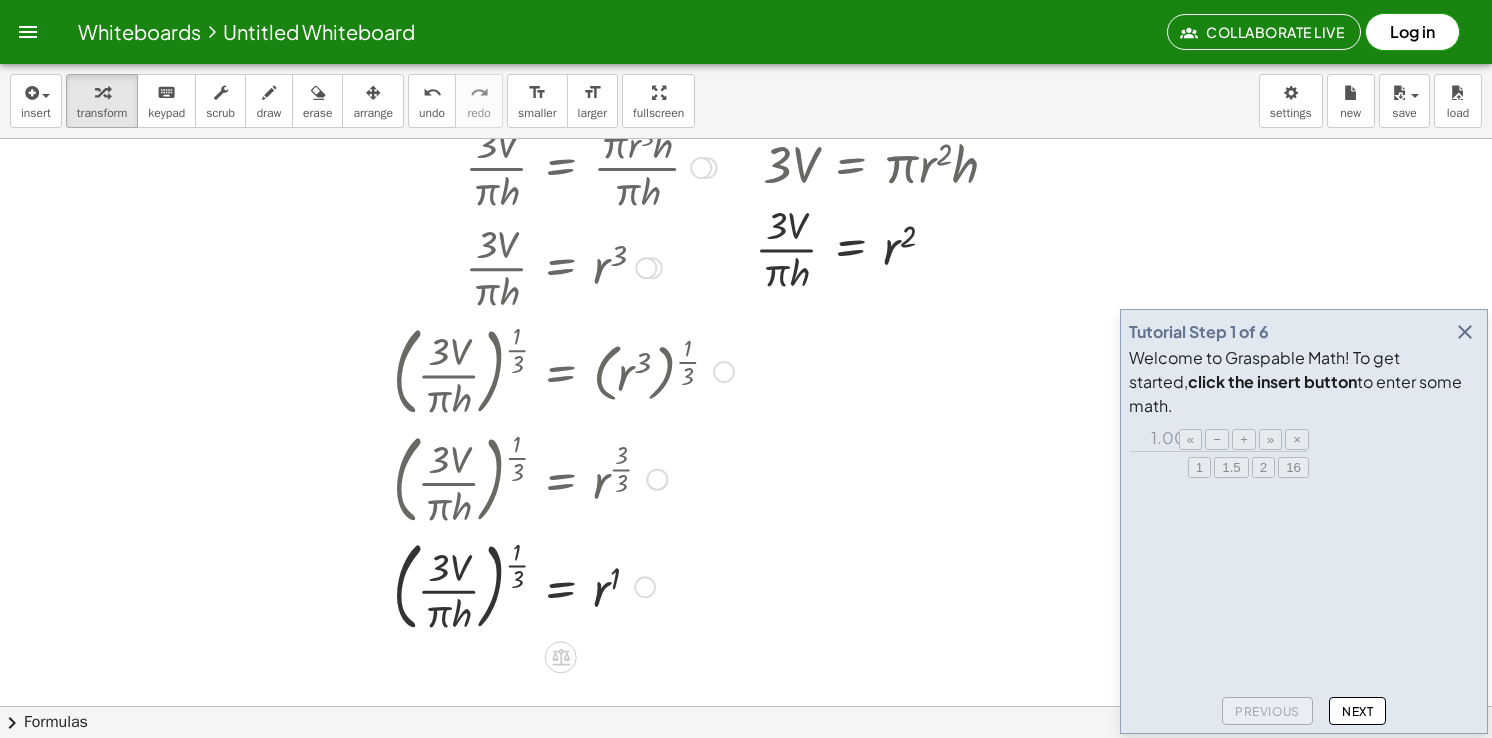 click at bounding box center [563, 586] 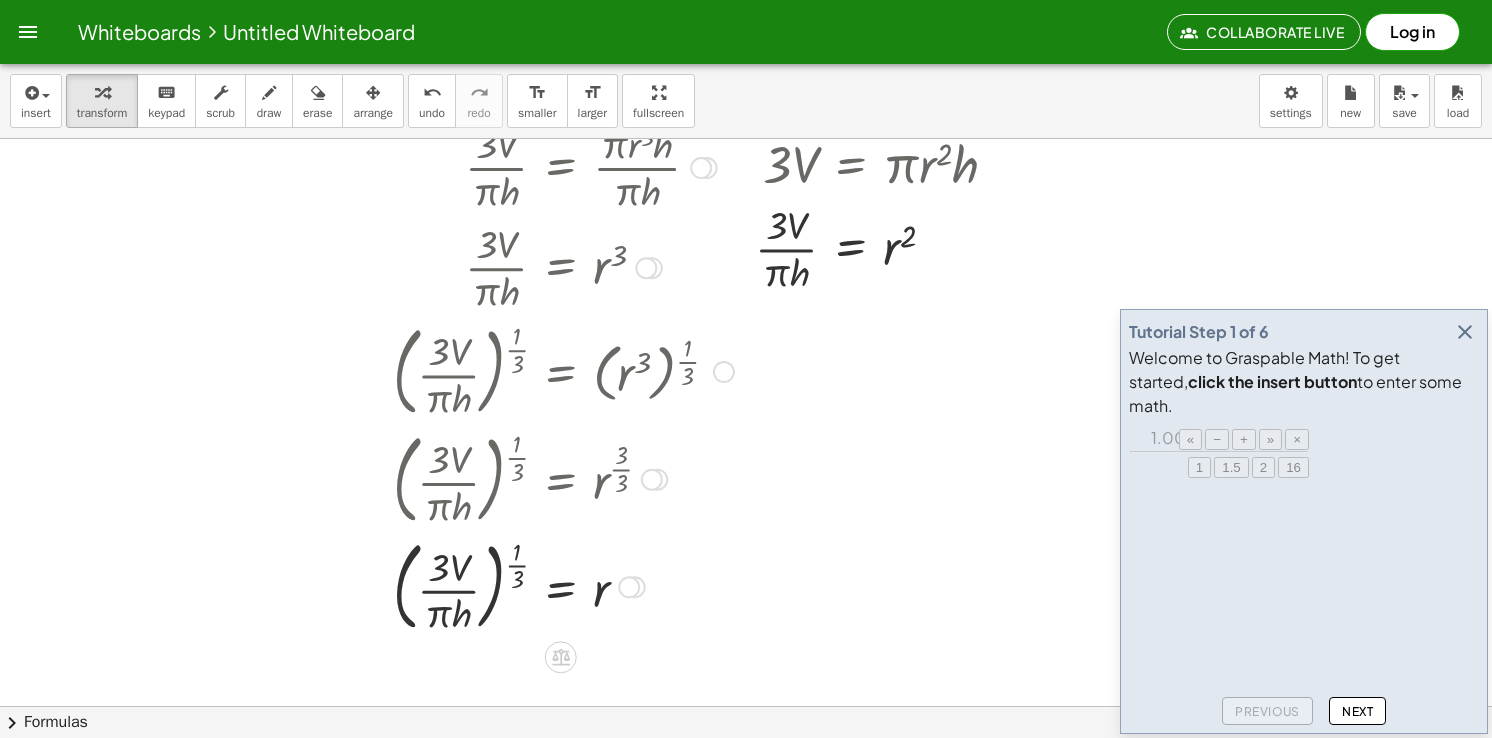 click at bounding box center [563, 586] 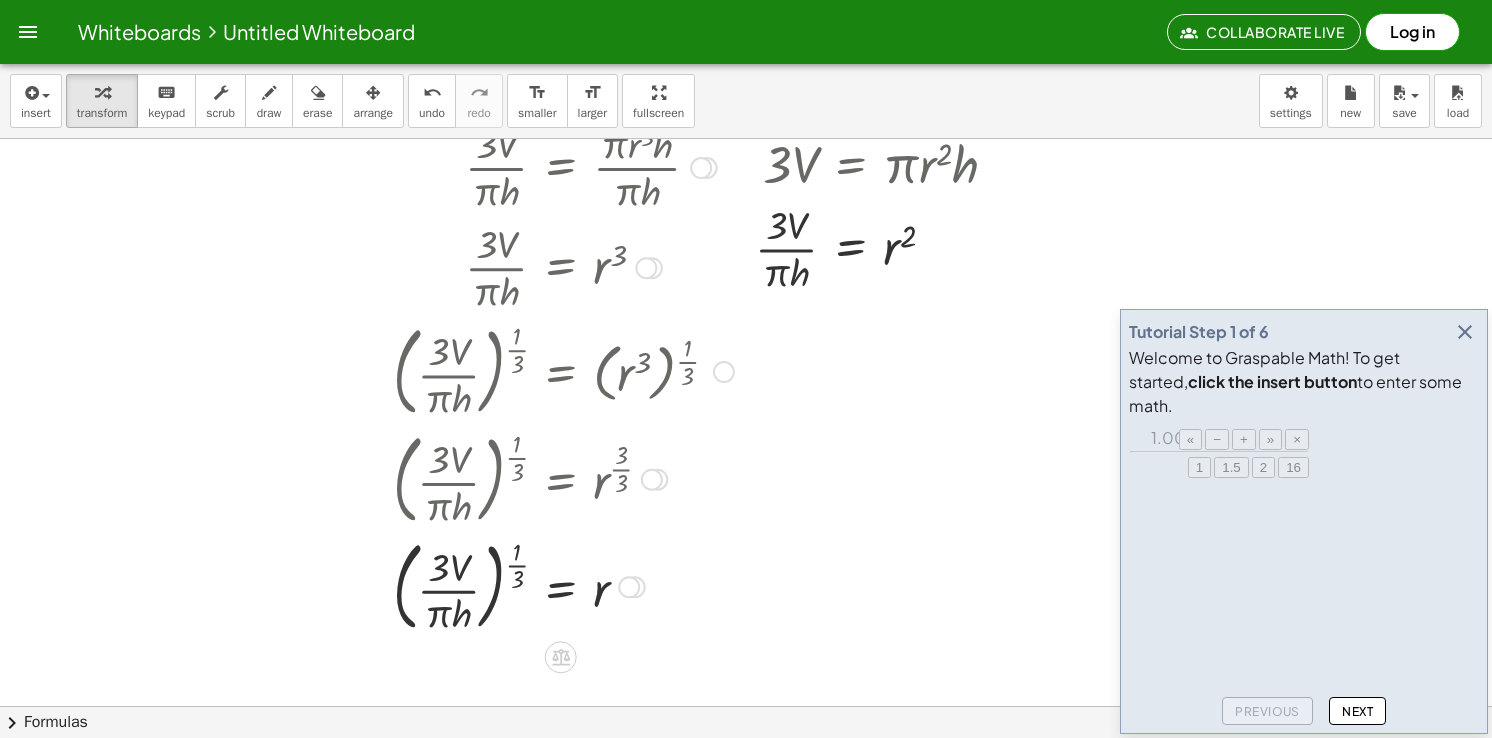 click at bounding box center [563, 586] 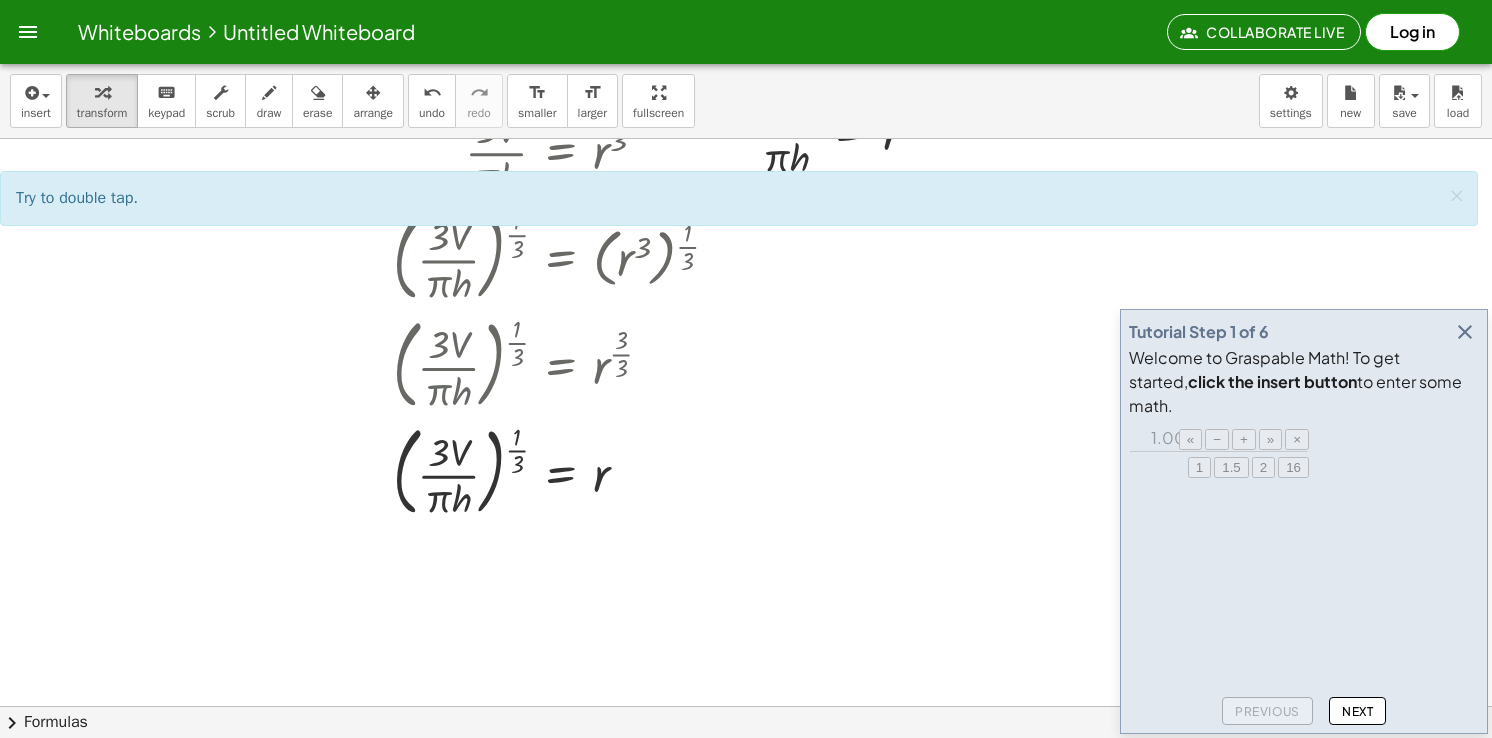 scroll, scrollTop: 704, scrollLeft: 0, axis: vertical 